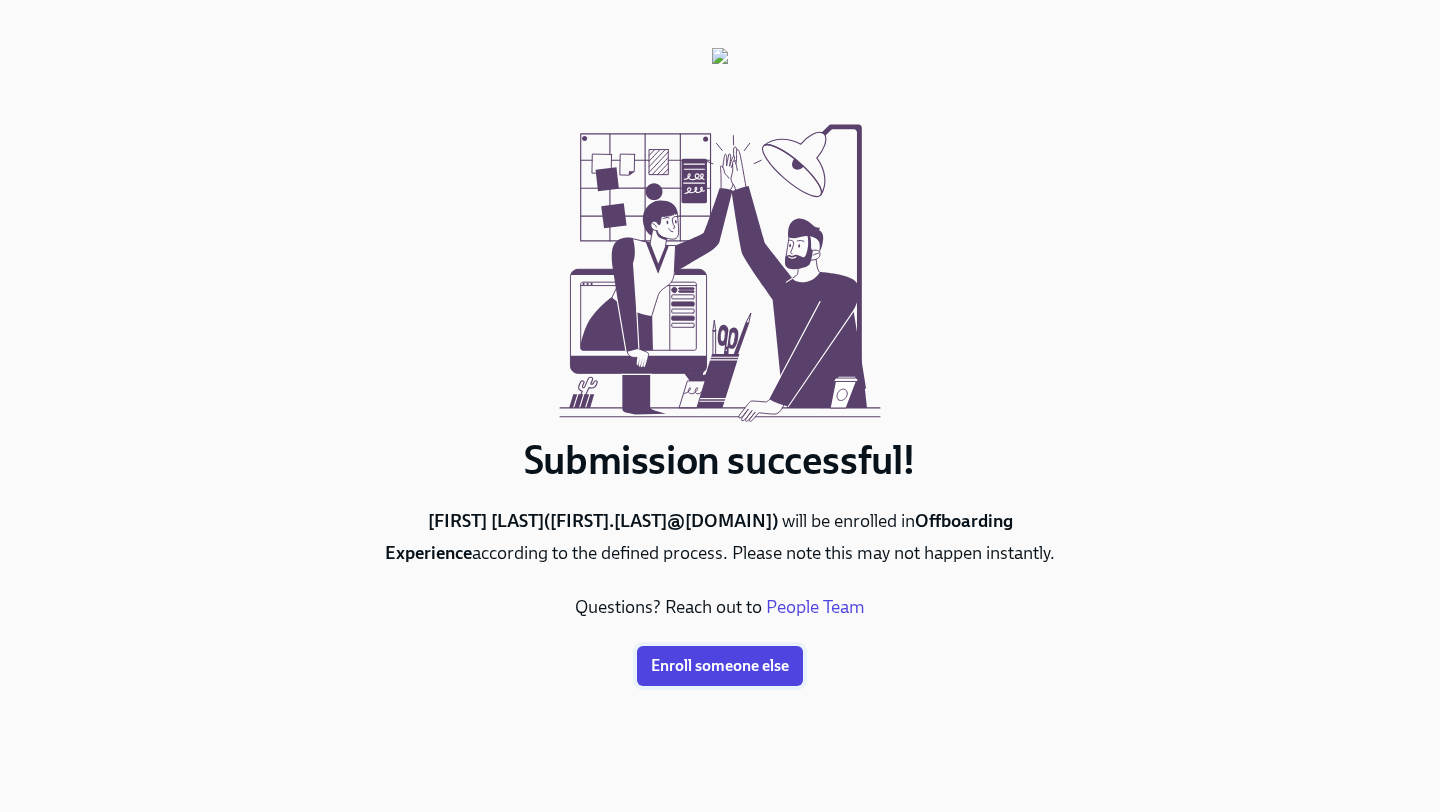 scroll, scrollTop: 0, scrollLeft: 0, axis: both 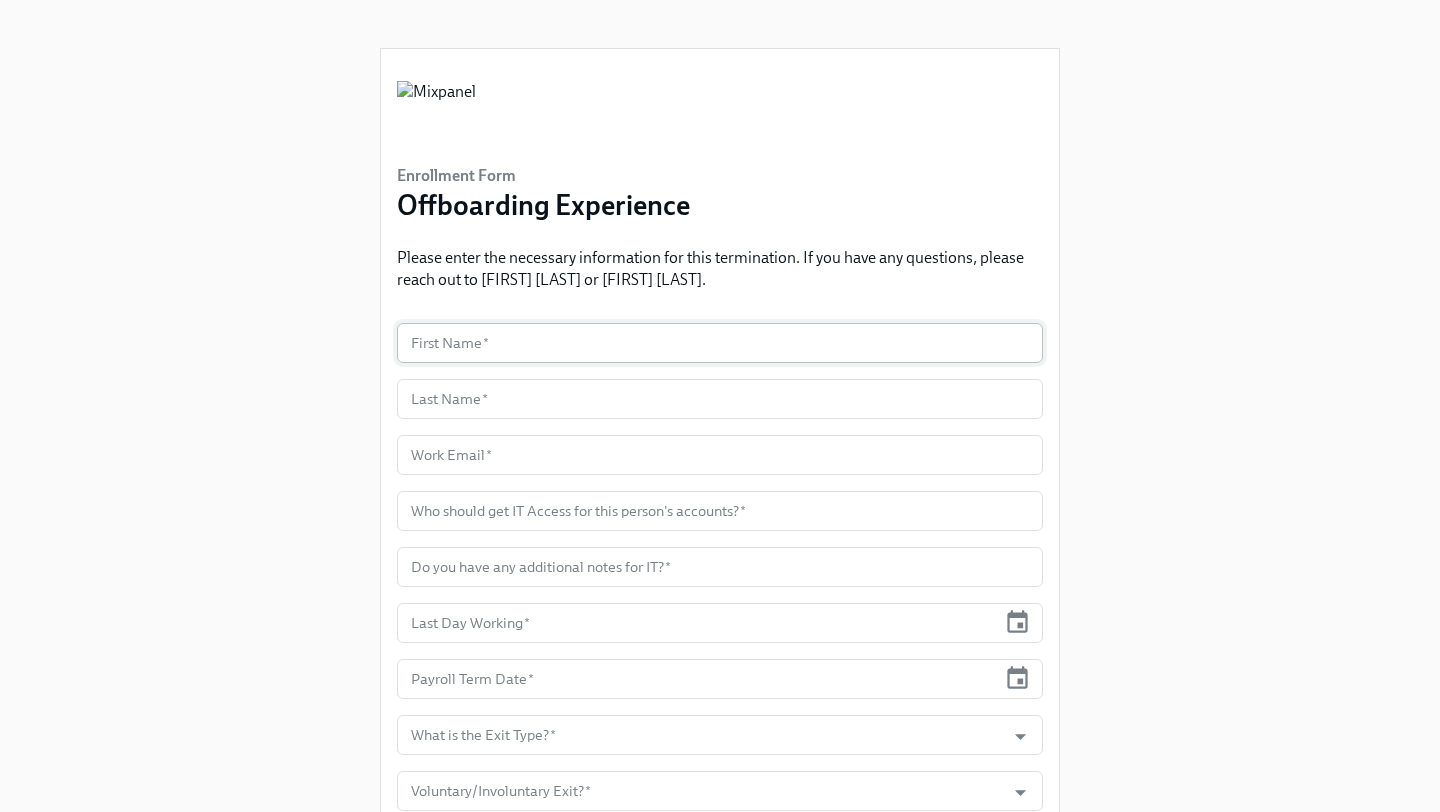 click at bounding box center [720, 343] 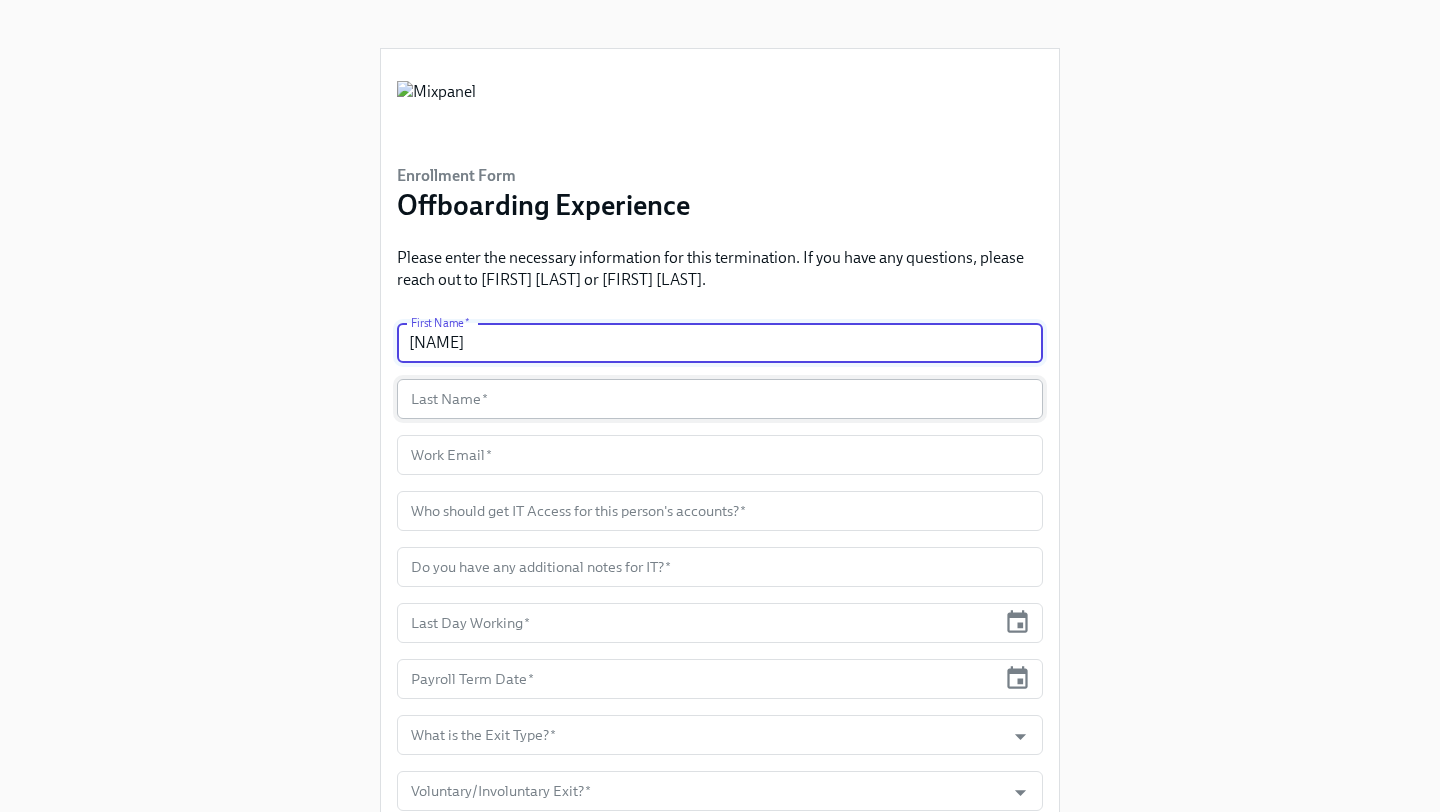 type on "[NAME]" 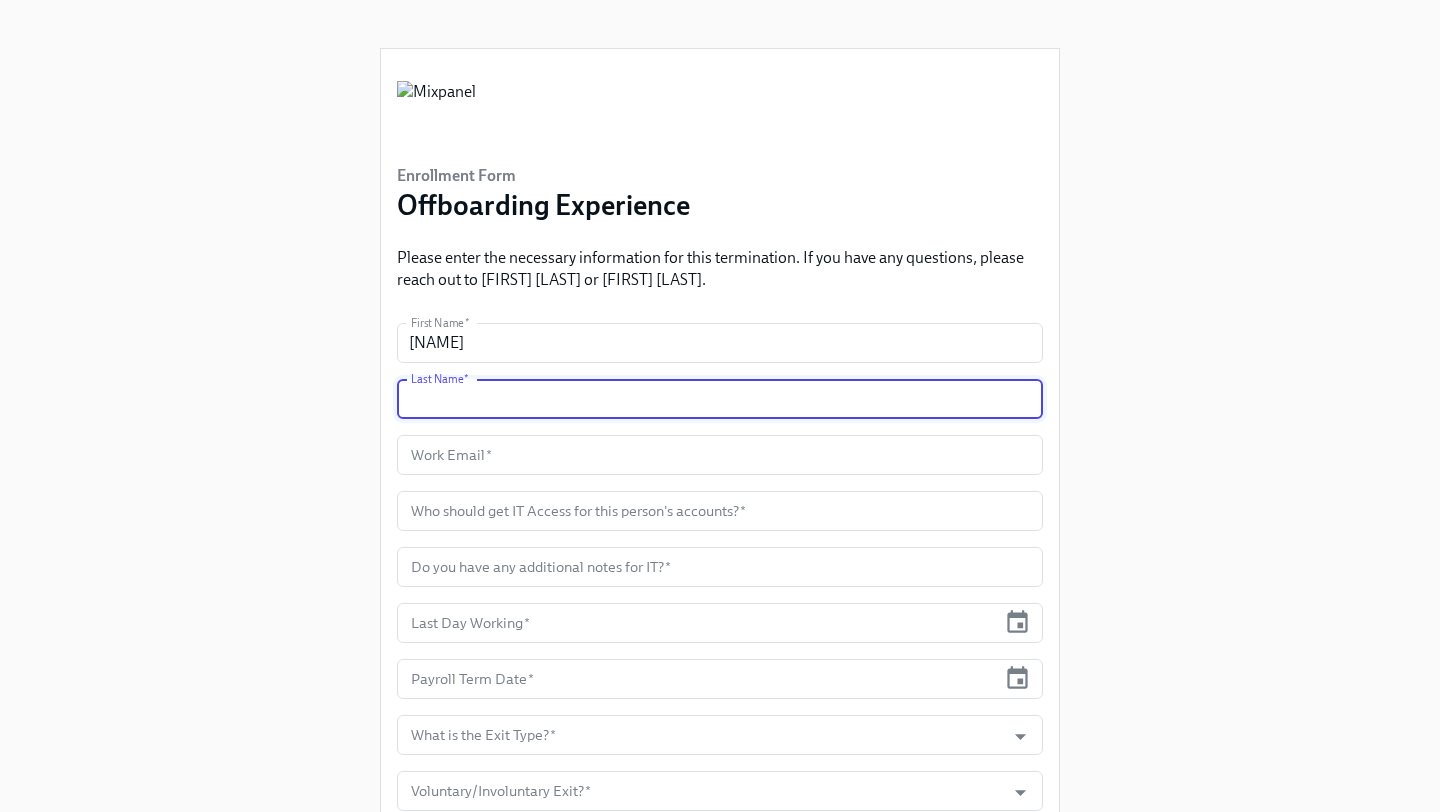click at bounding box center [720, 399] 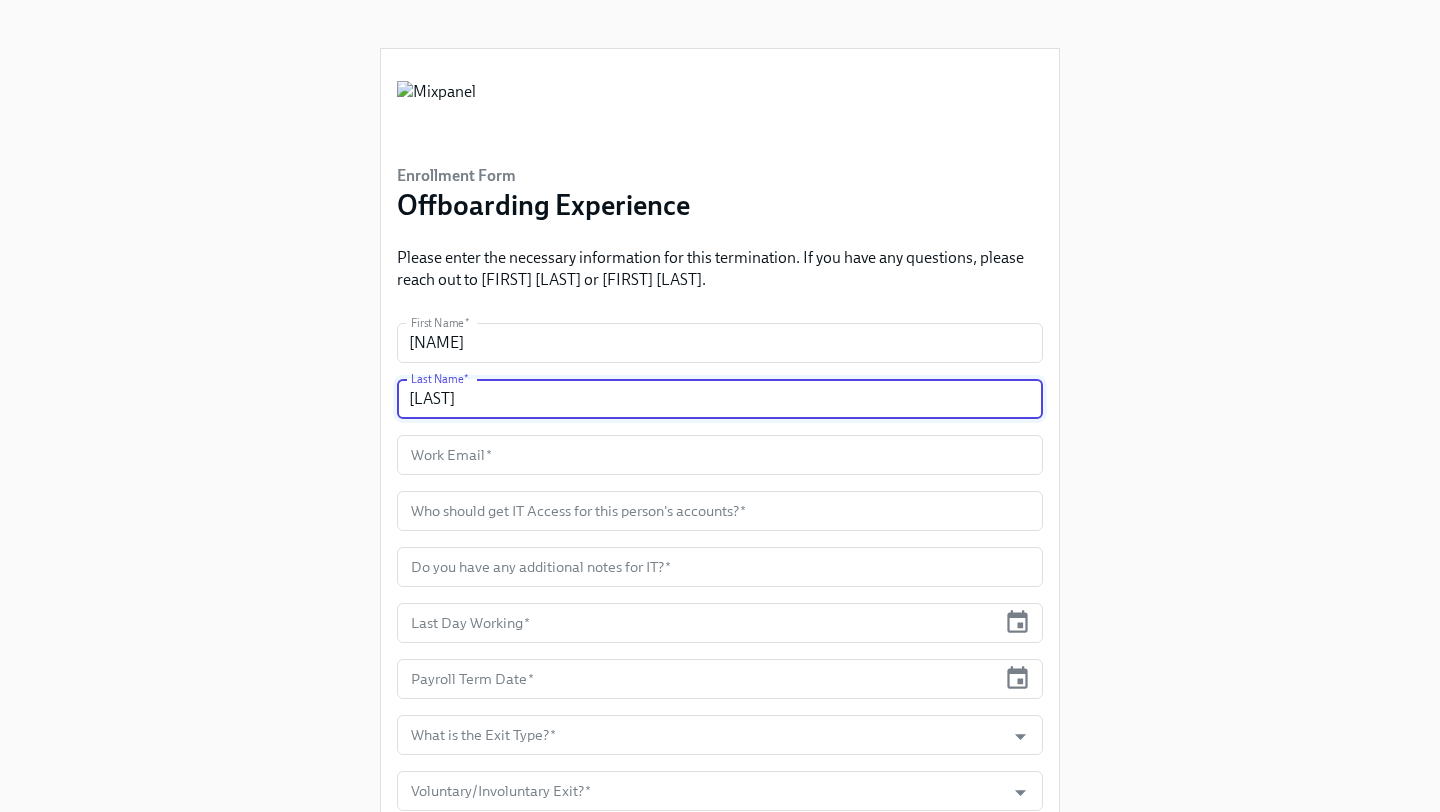 type on "[LAST]" 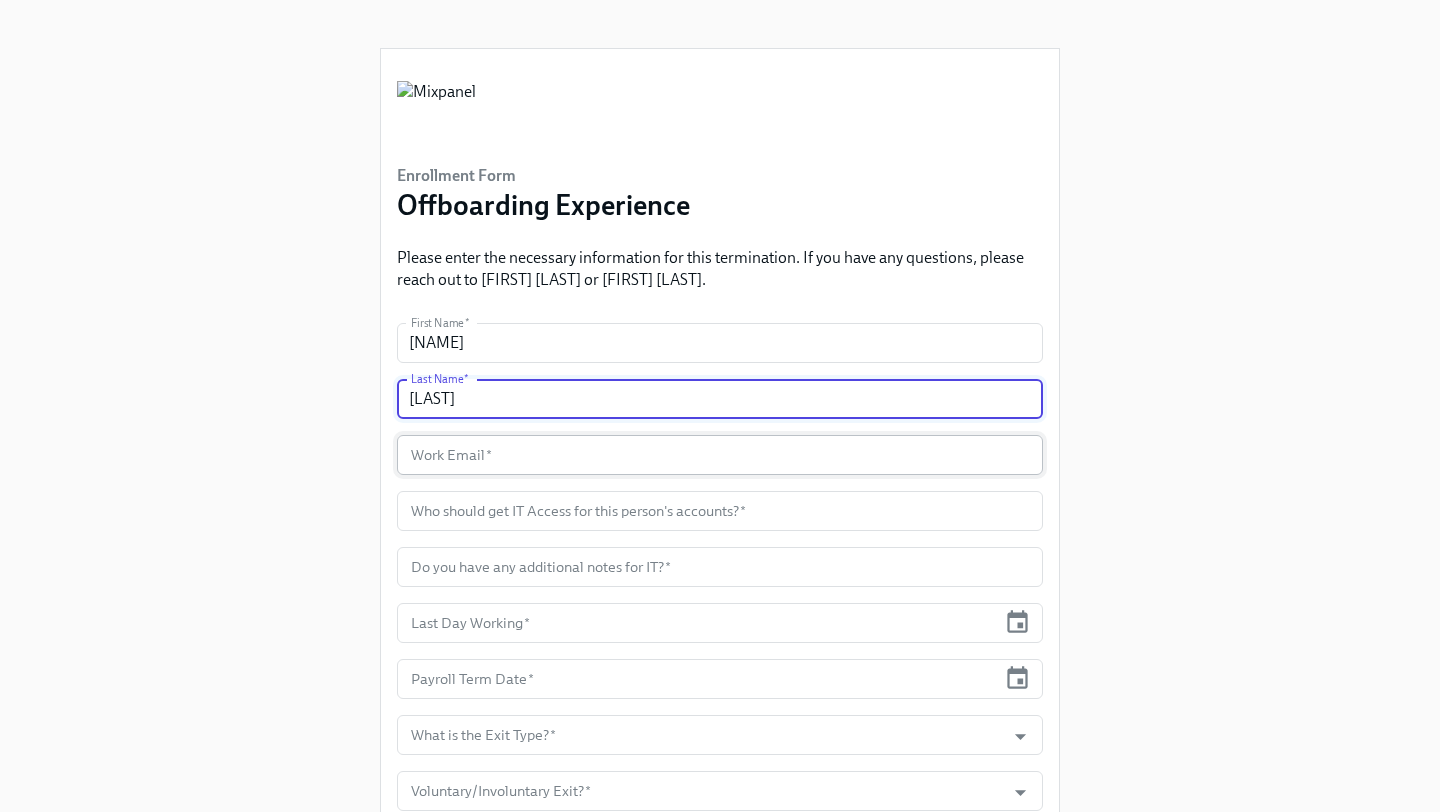 click at bounding box center [720, 455] 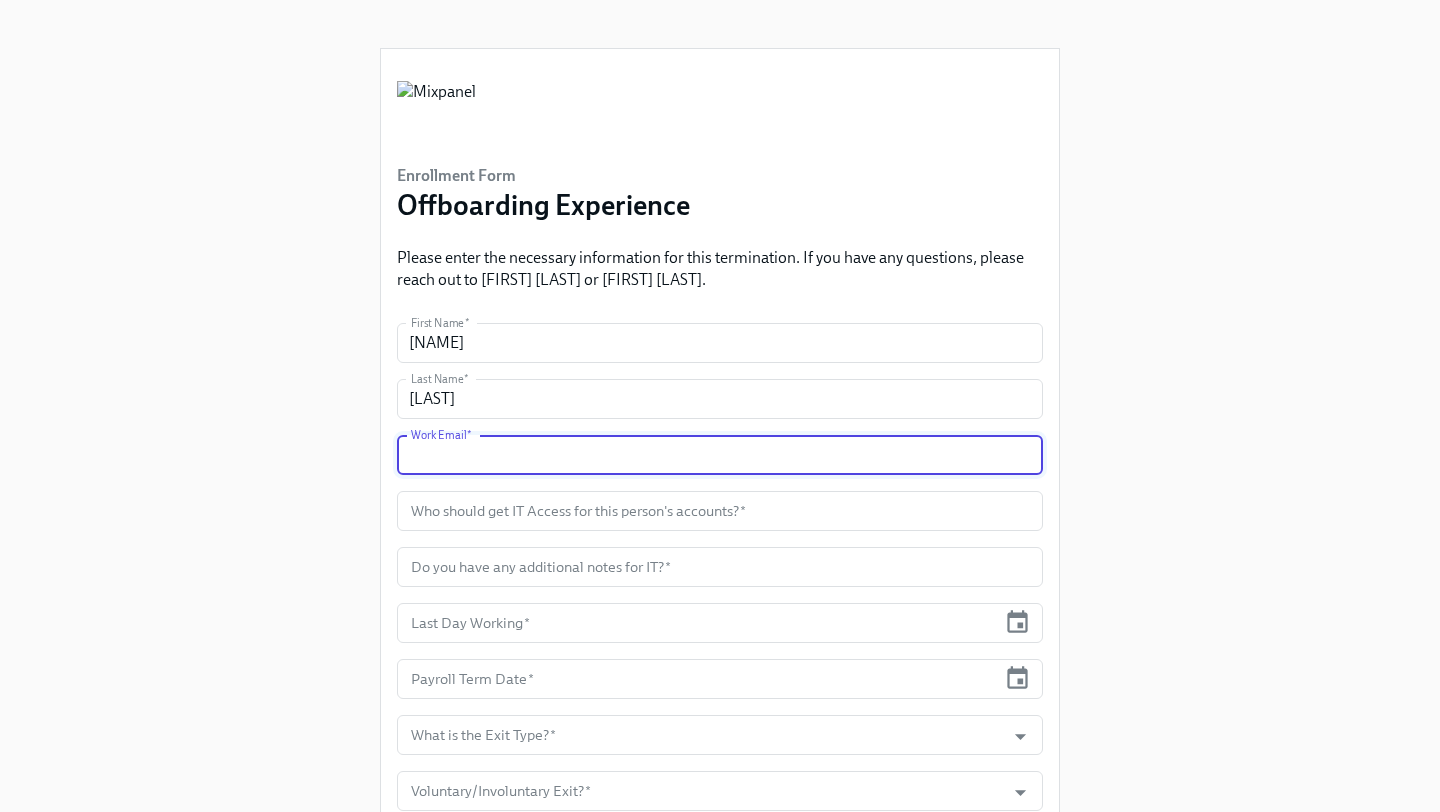 paste on "[FIRST].[LAST]@[DOMAIN]" 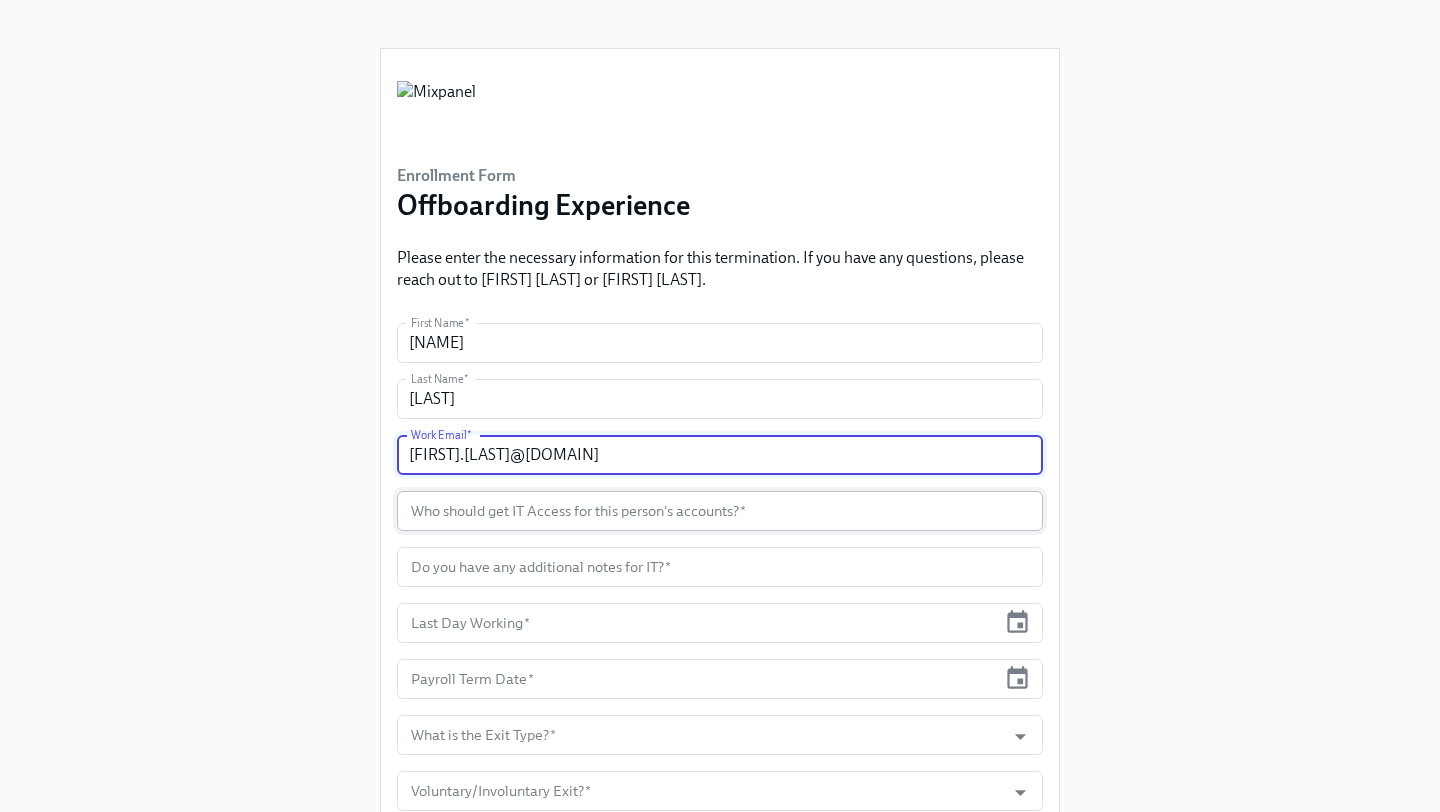 type on "[FIRST].[LAST]@[DOMAIN]" 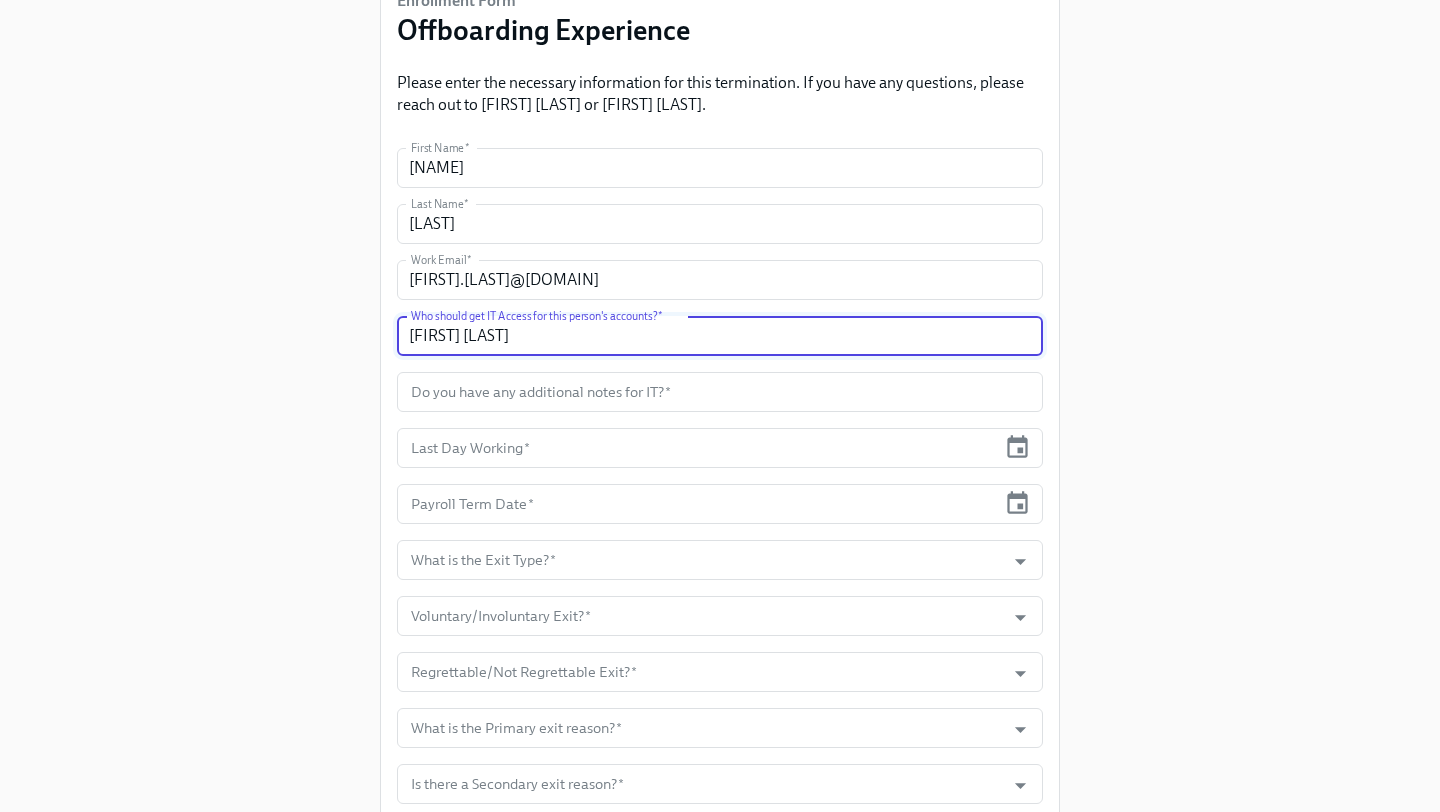 scroll, scrollTop: 205, scrollLeft: 0, axis: vertical 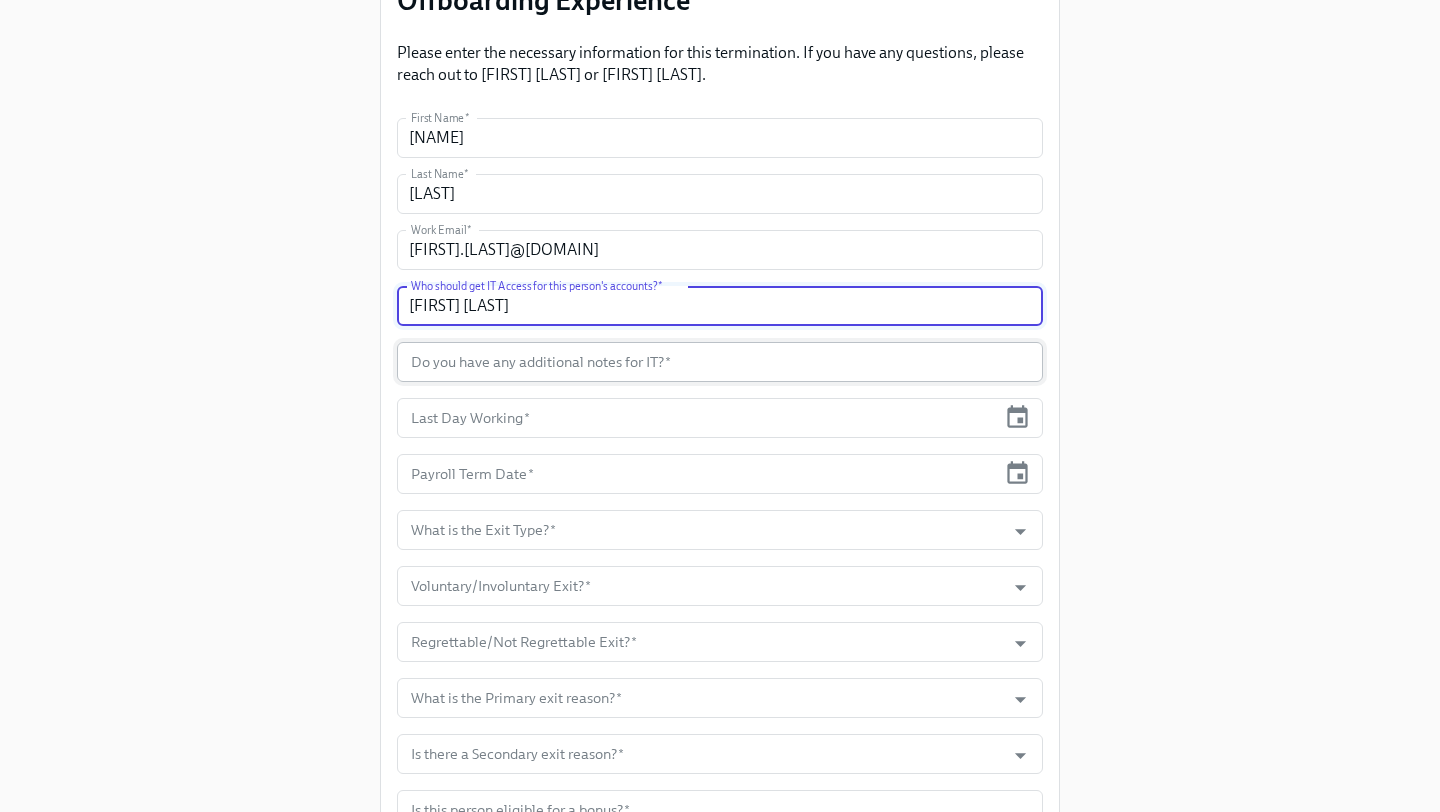 type on "[FIRST] [LAST]" 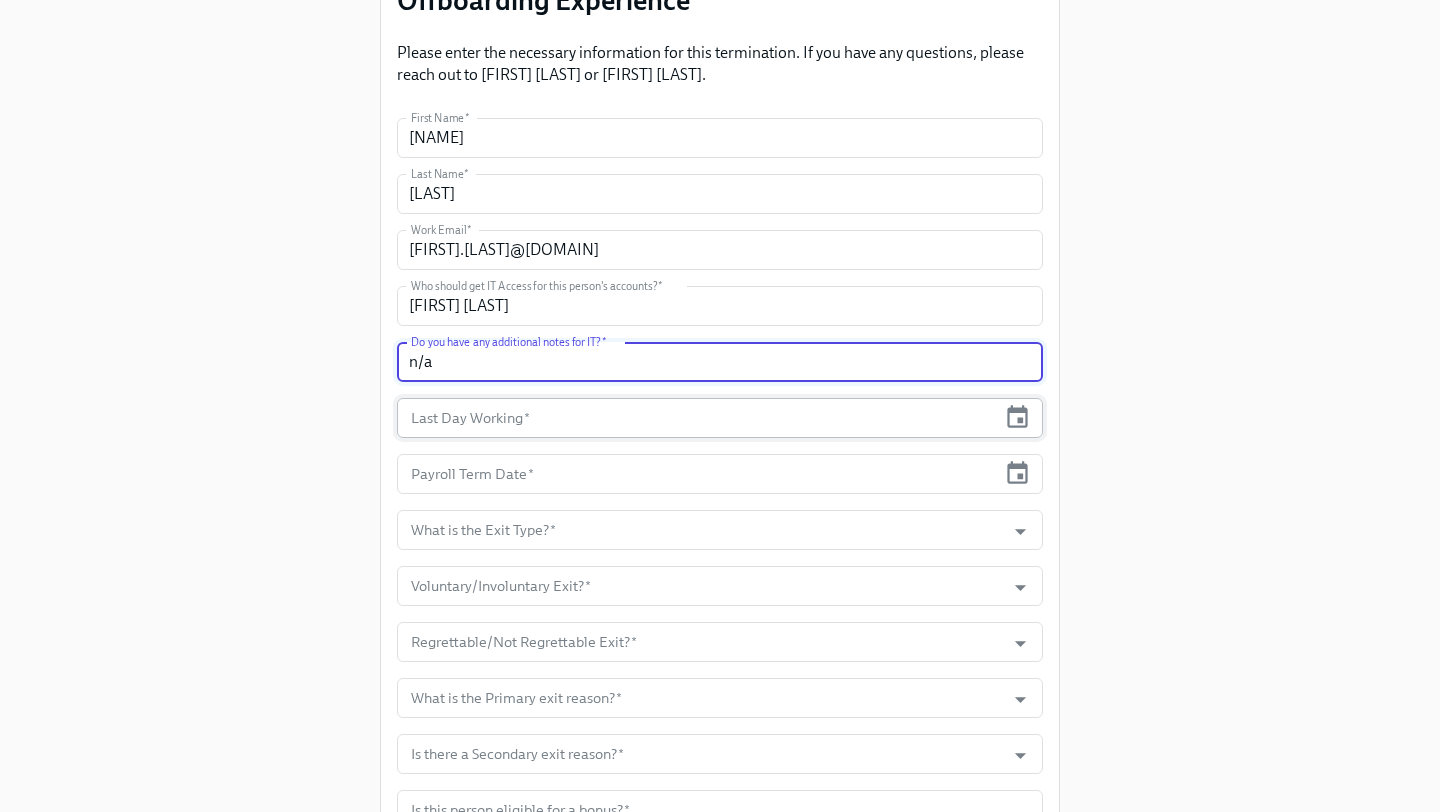 type on "n/a" 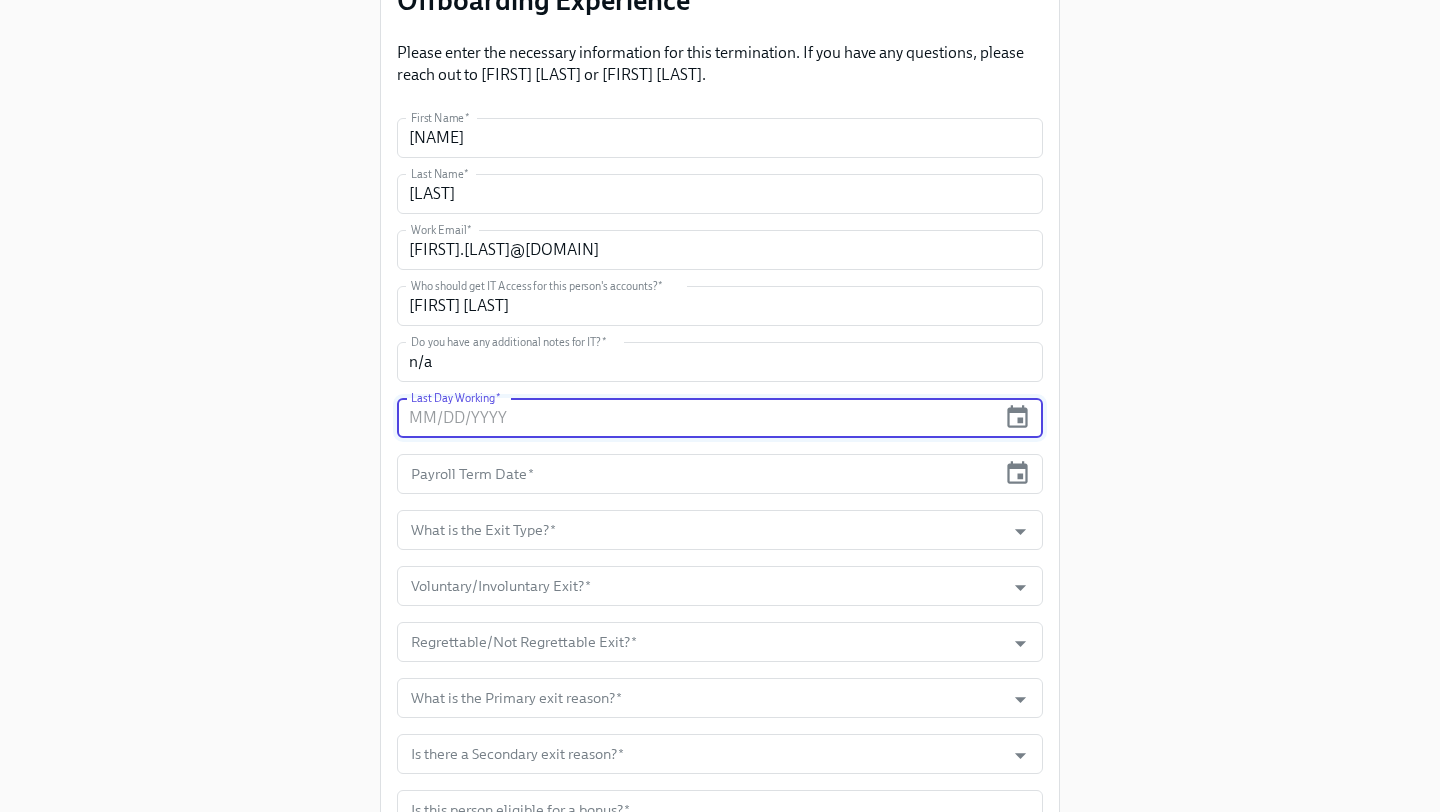 click at bounding box center [696, 418] 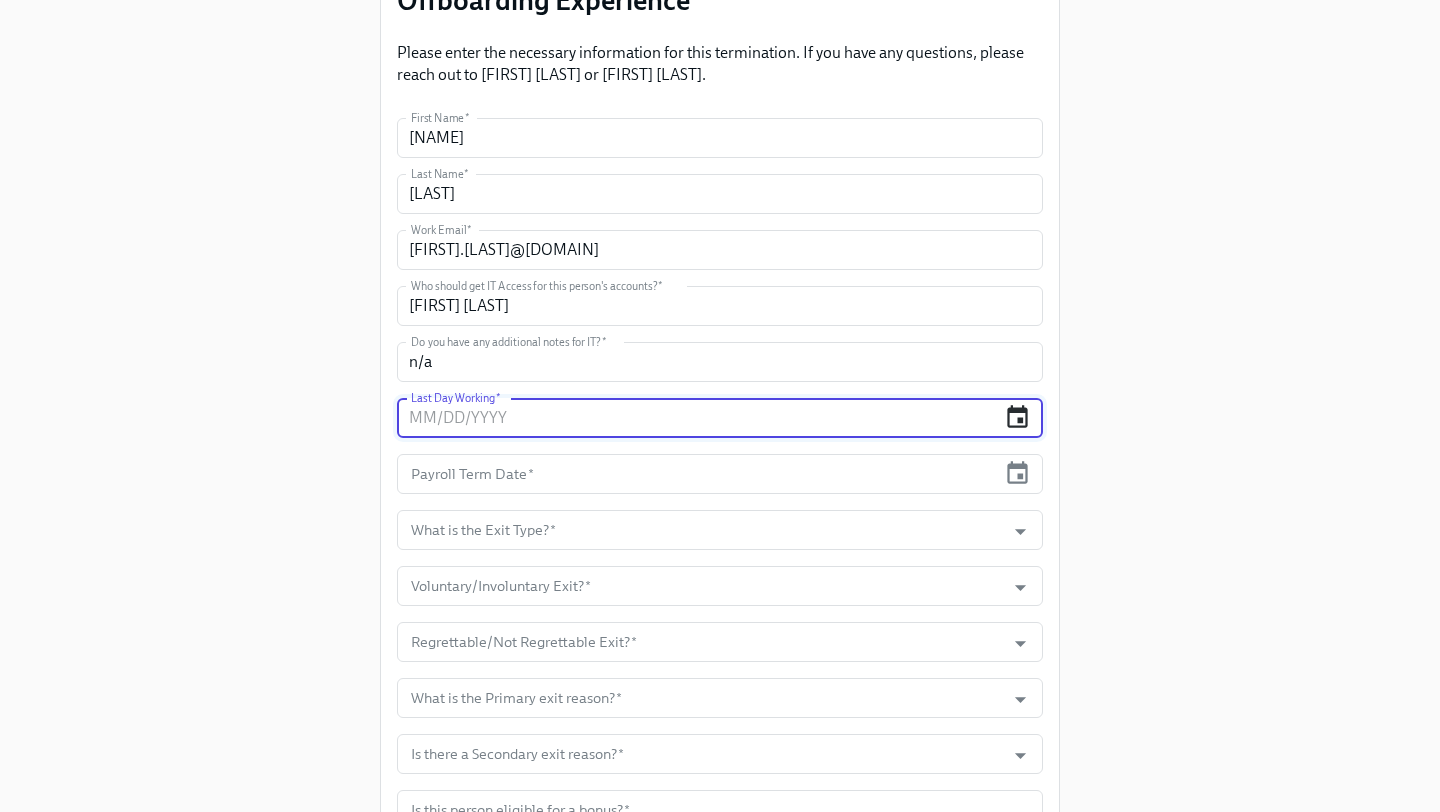 click 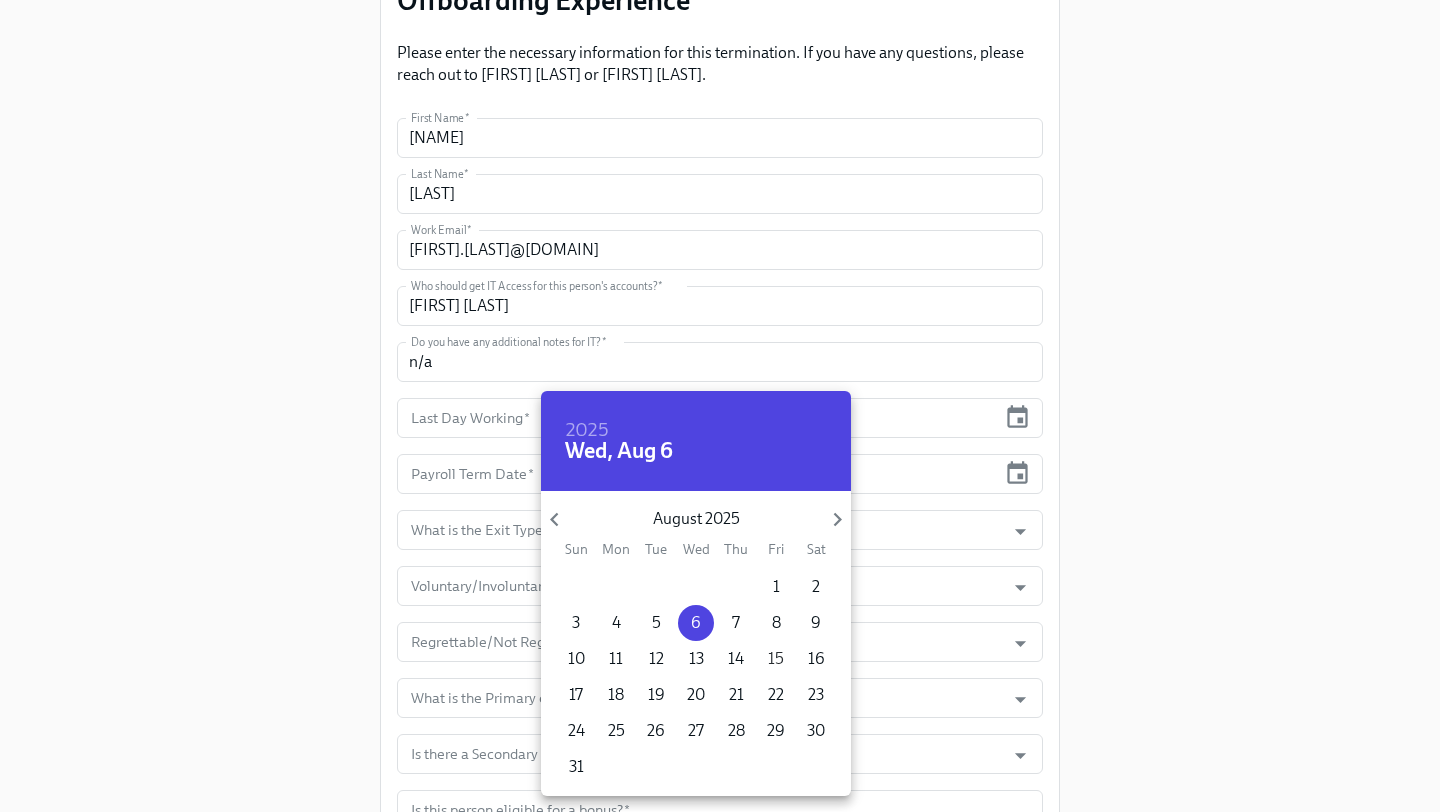 click on "15" at bounding box center [776, 659] 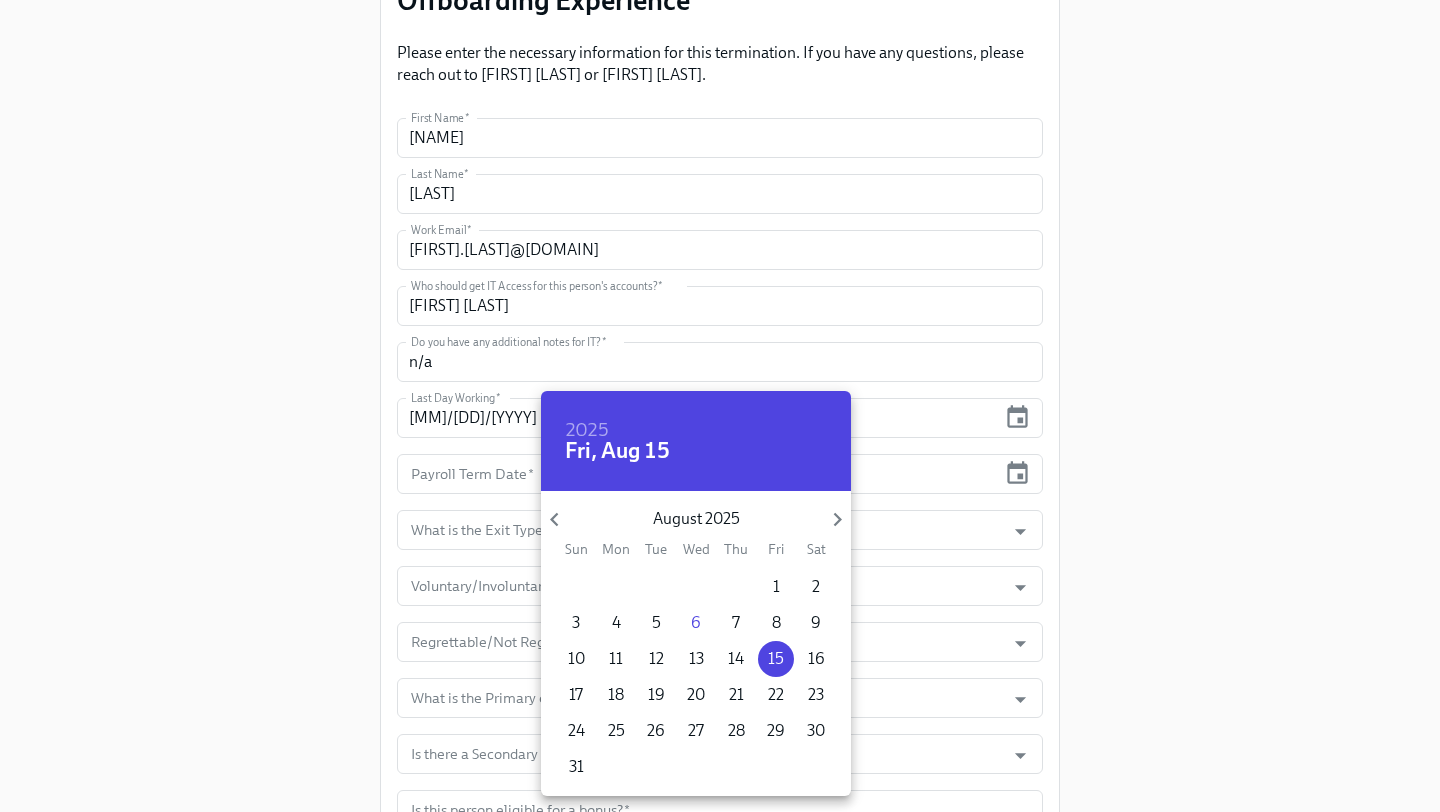 click at bounding box center (720, 406) 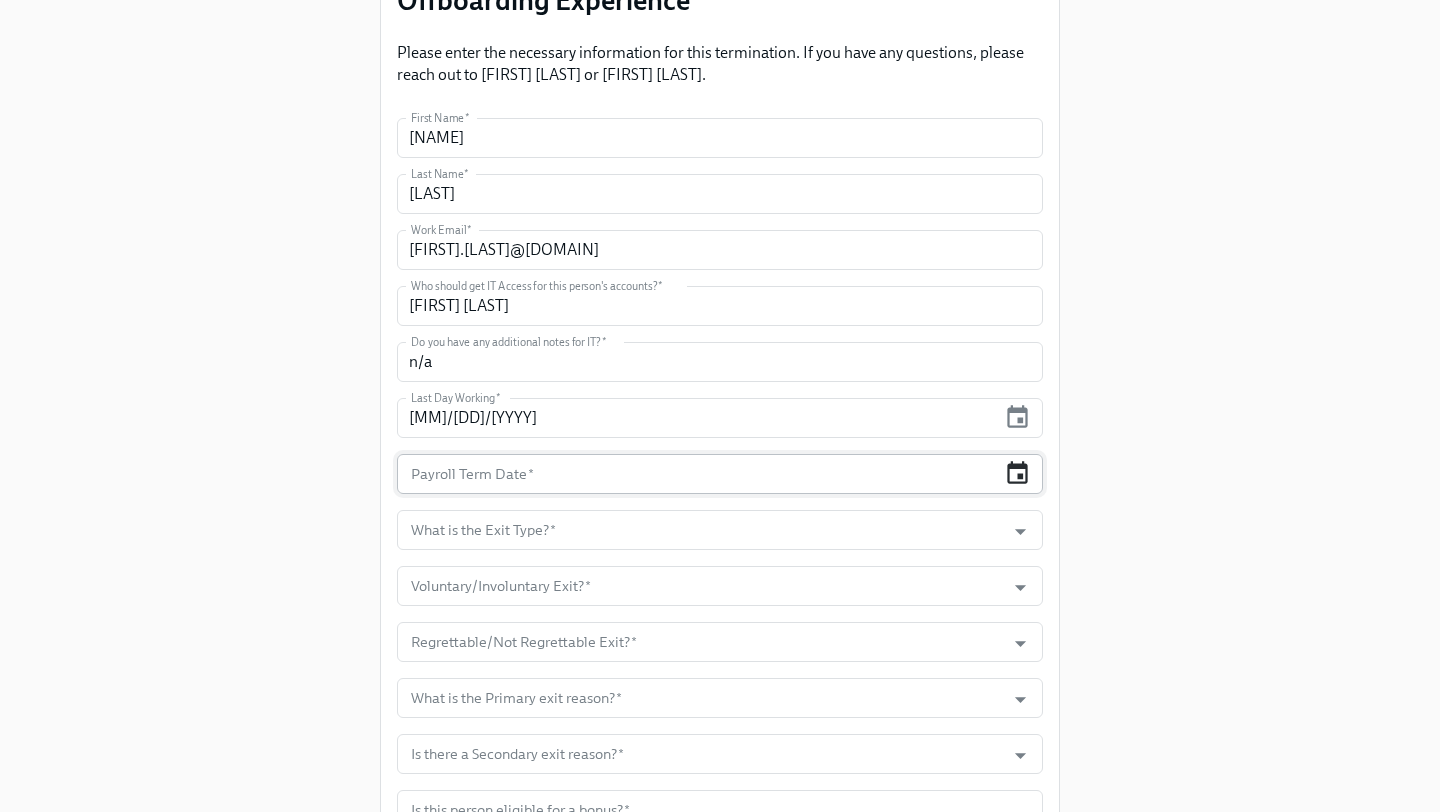 click 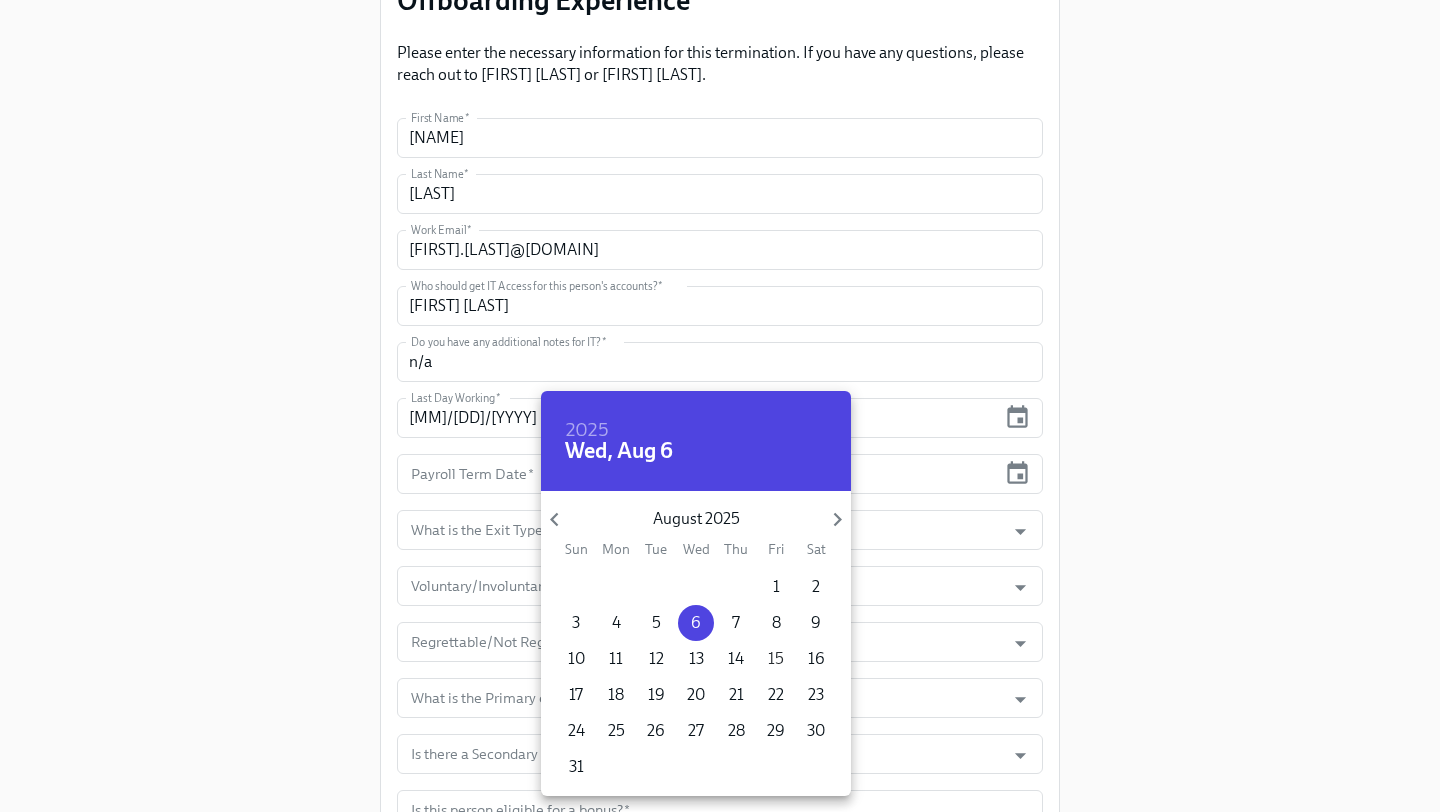click on "15" at bounding box center (776, 659) 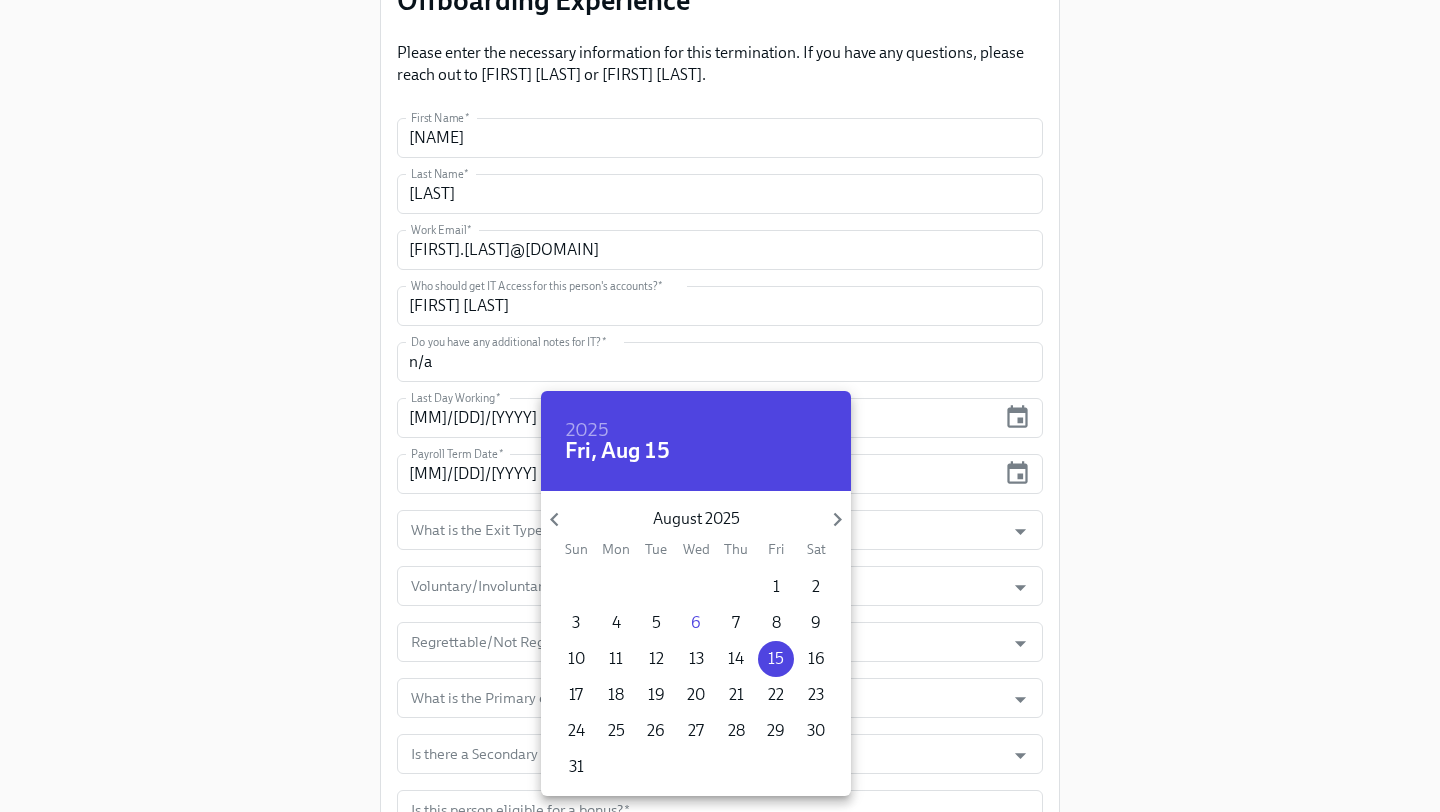 click at bounding box center [720, 406] 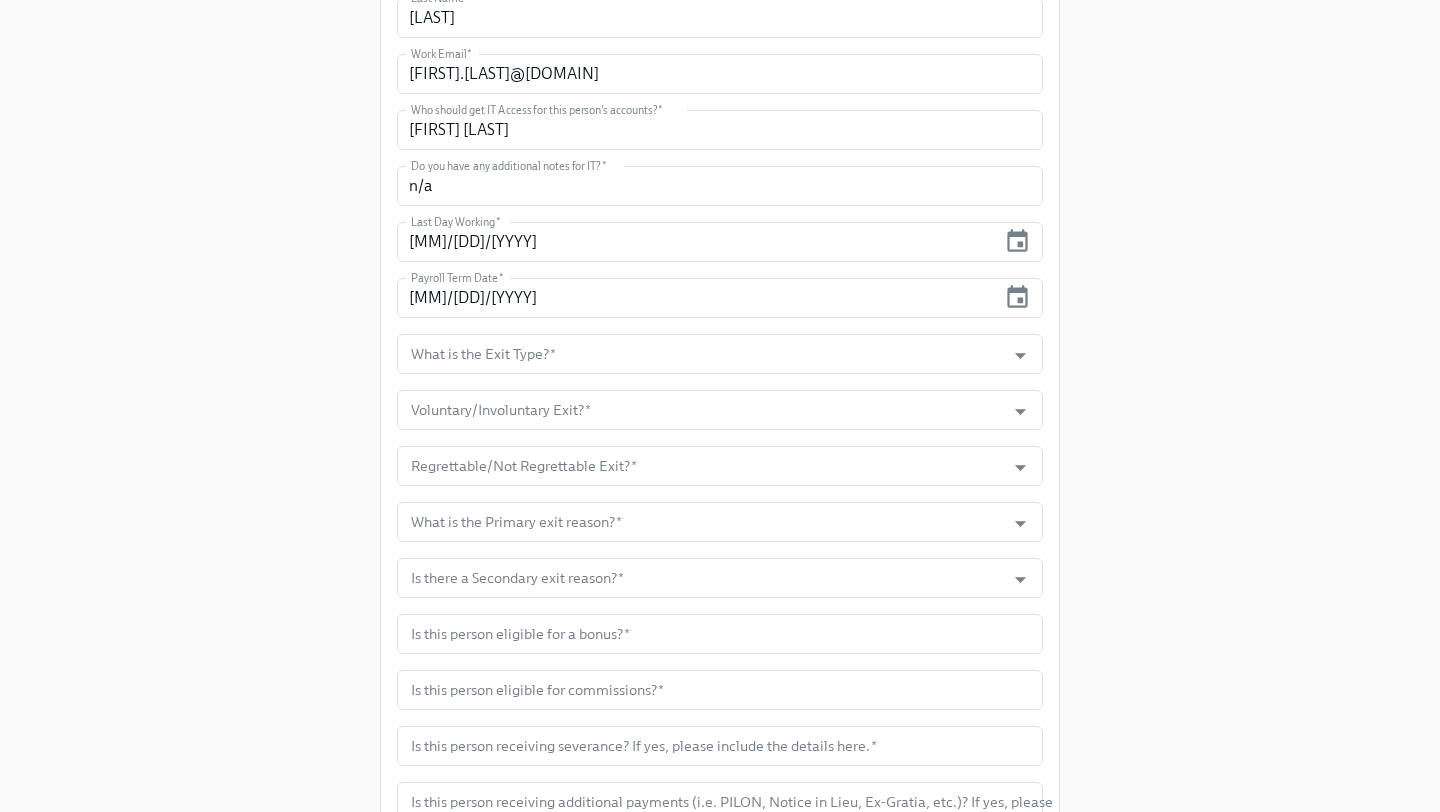scroll, scrollTop: 406, scrollLeft: 0, axis: vertical 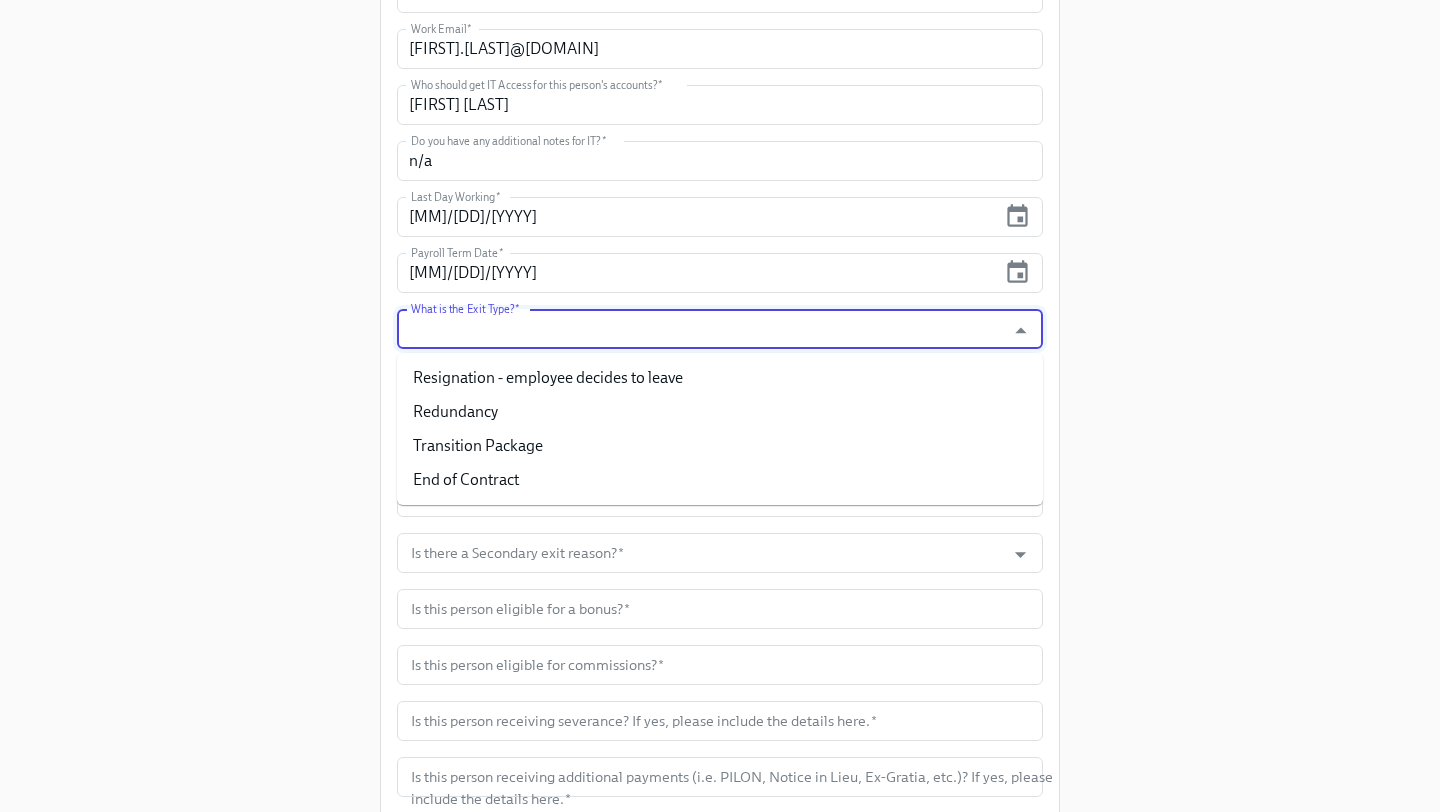 click on "What is the Exit Type?   *" at bounding box center [701, 329] 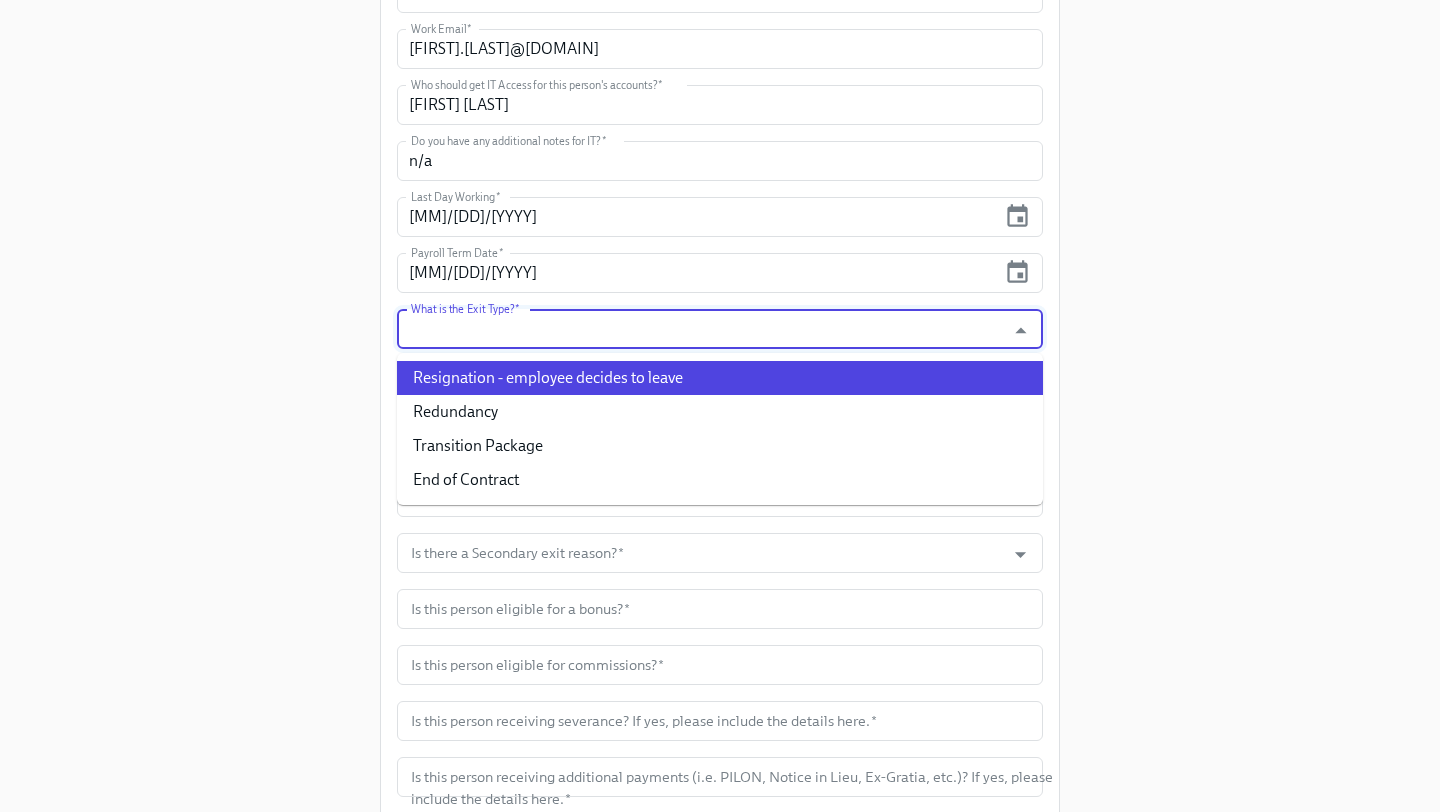 click on "Resignation - employee decides to leave" at bounding box center (720, 378) 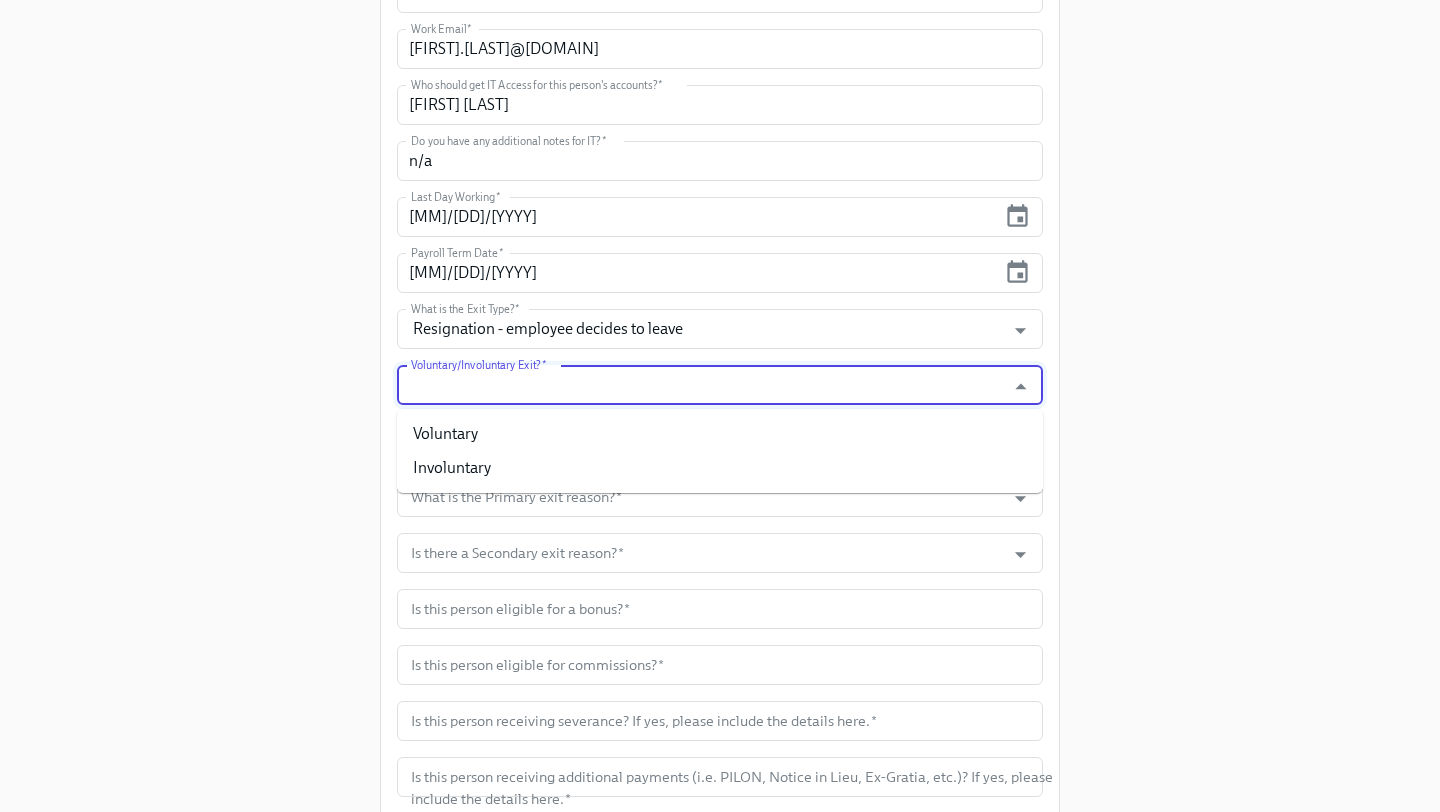 click on "Voluntary/Involuntary Exit?   *" at bounding box center (701, 385) 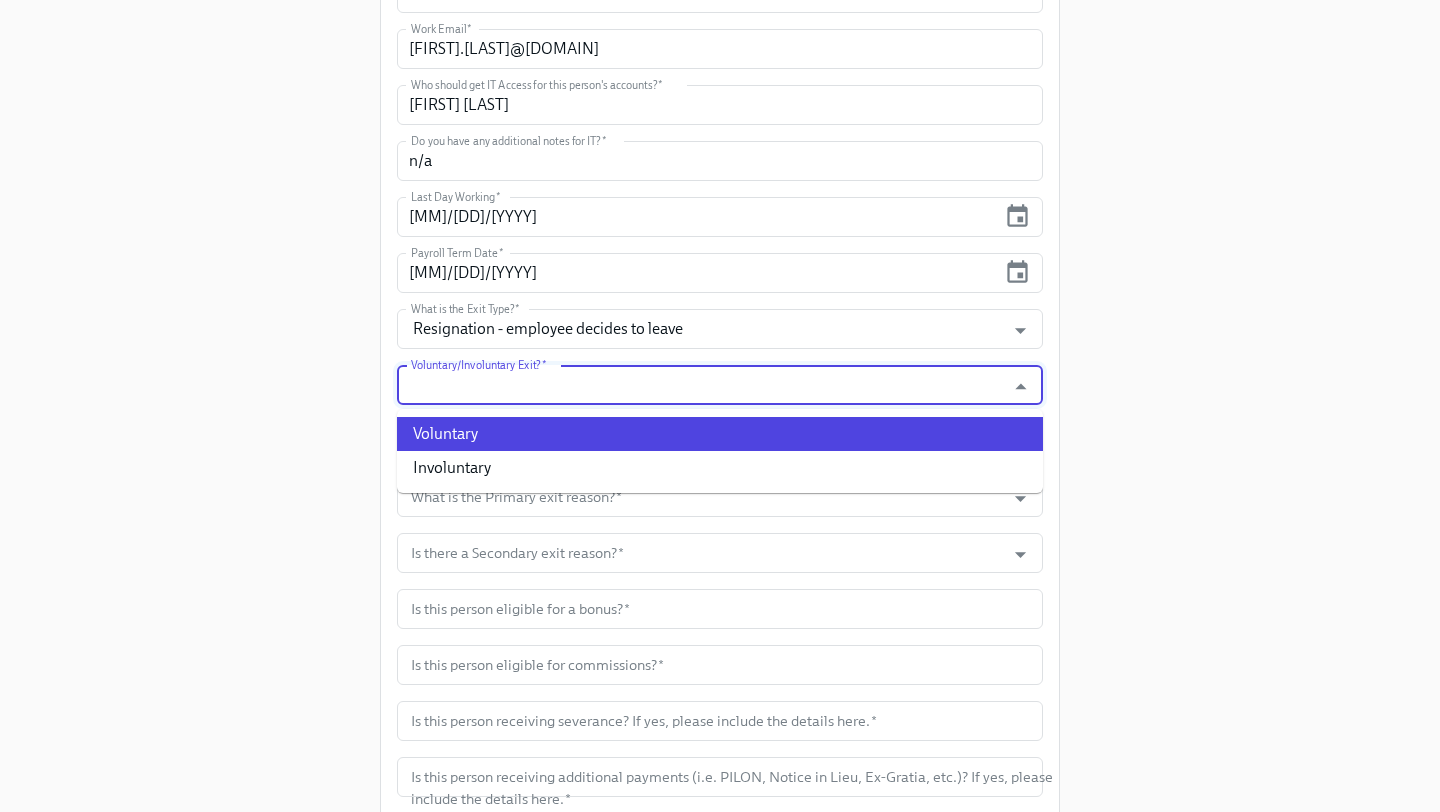 click on "Voluntary" at bounding box center (720, 434) 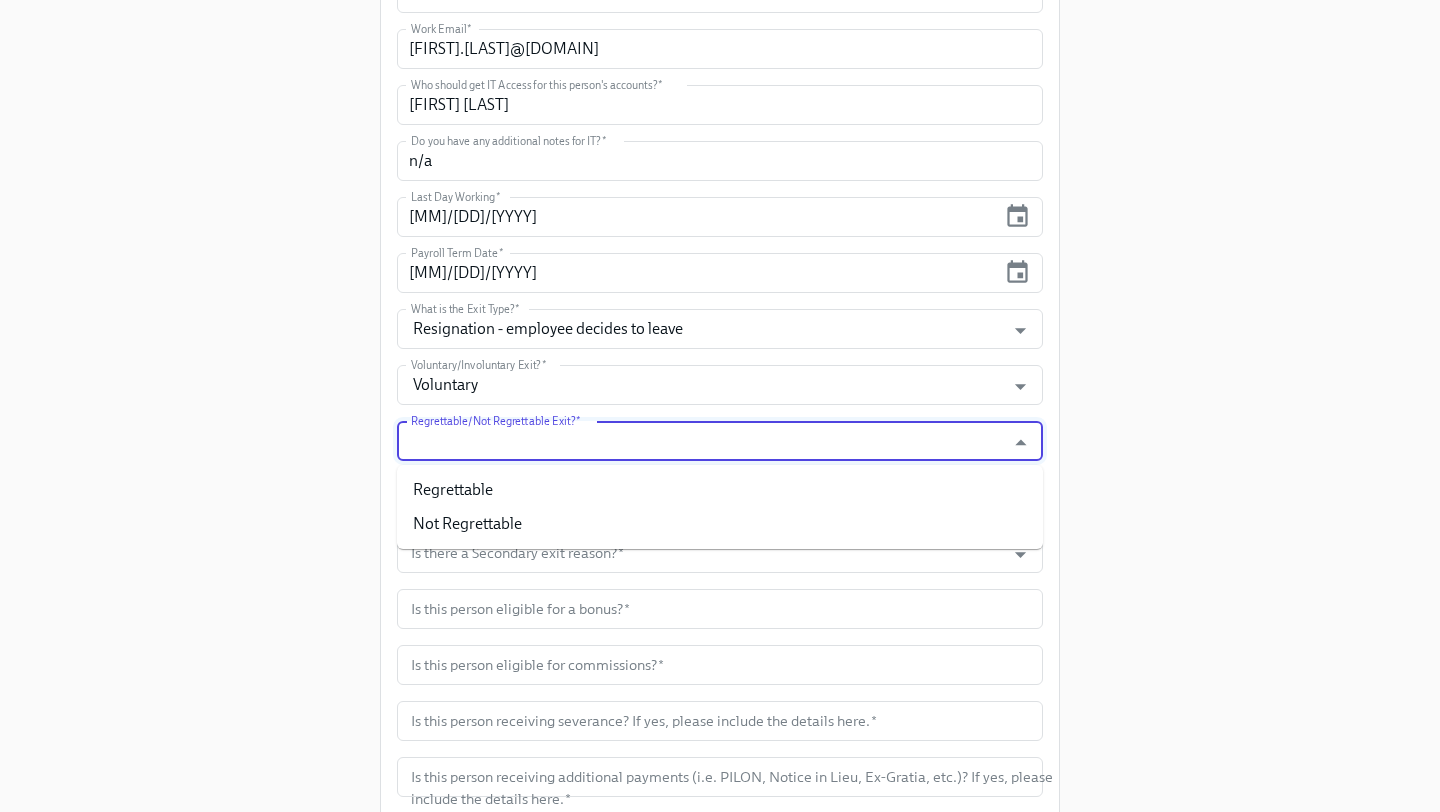 click on "Regrettable/Not Regrettable Exit?   *" at bounding box center [701, 441] 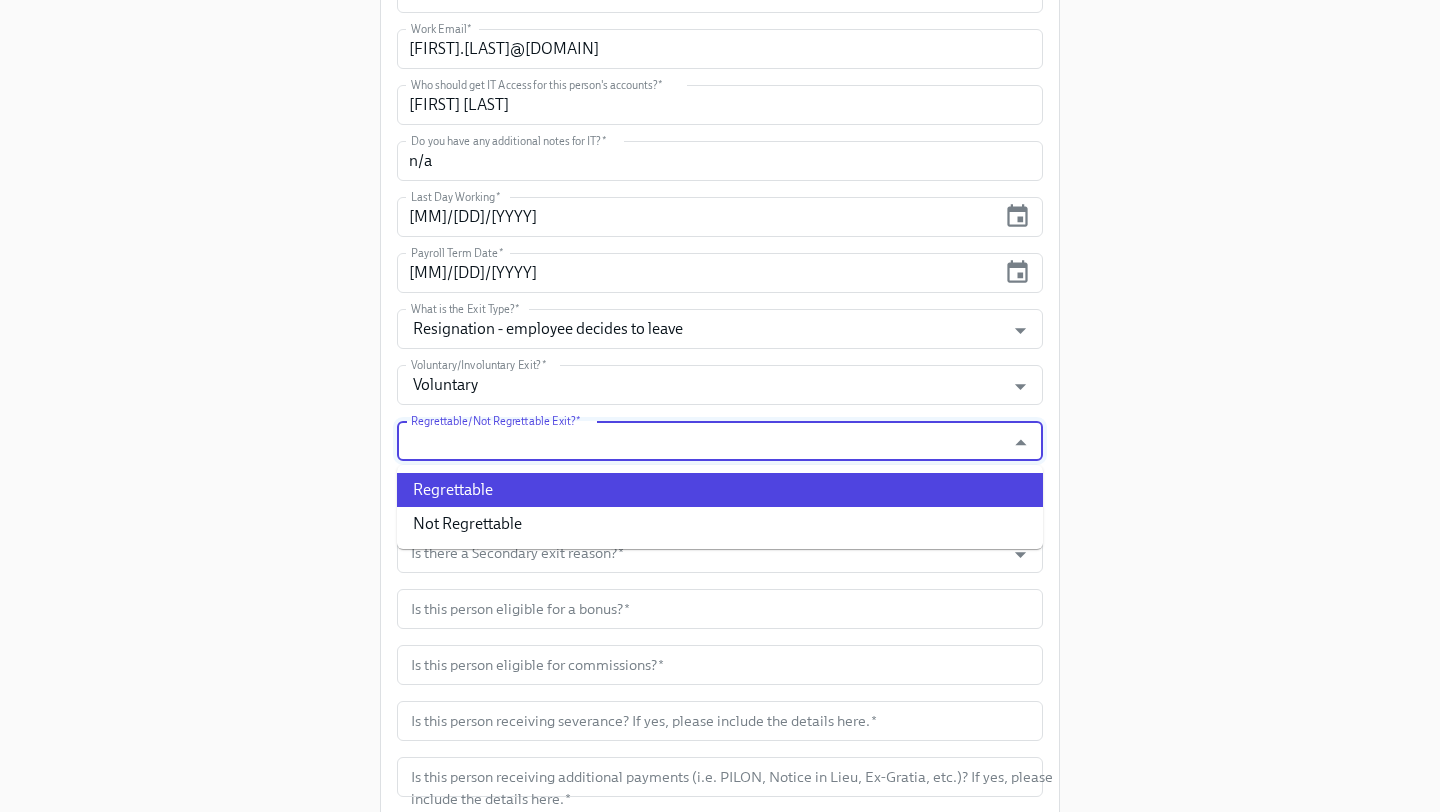 click on "Regrettable" at bounding box center [720, 490] 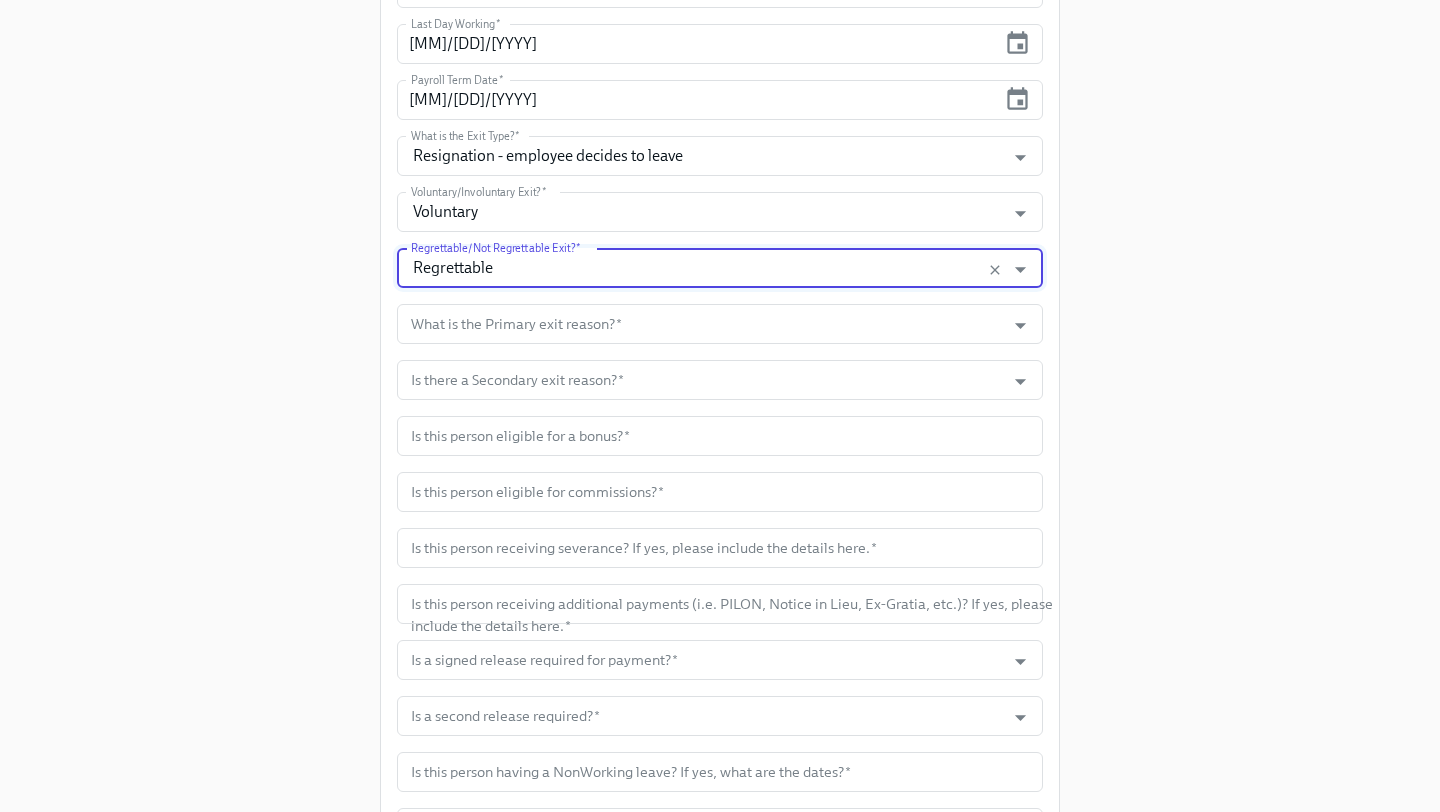 scroll, scrollTop: 597, scrollLeft: 0, axis: vertical 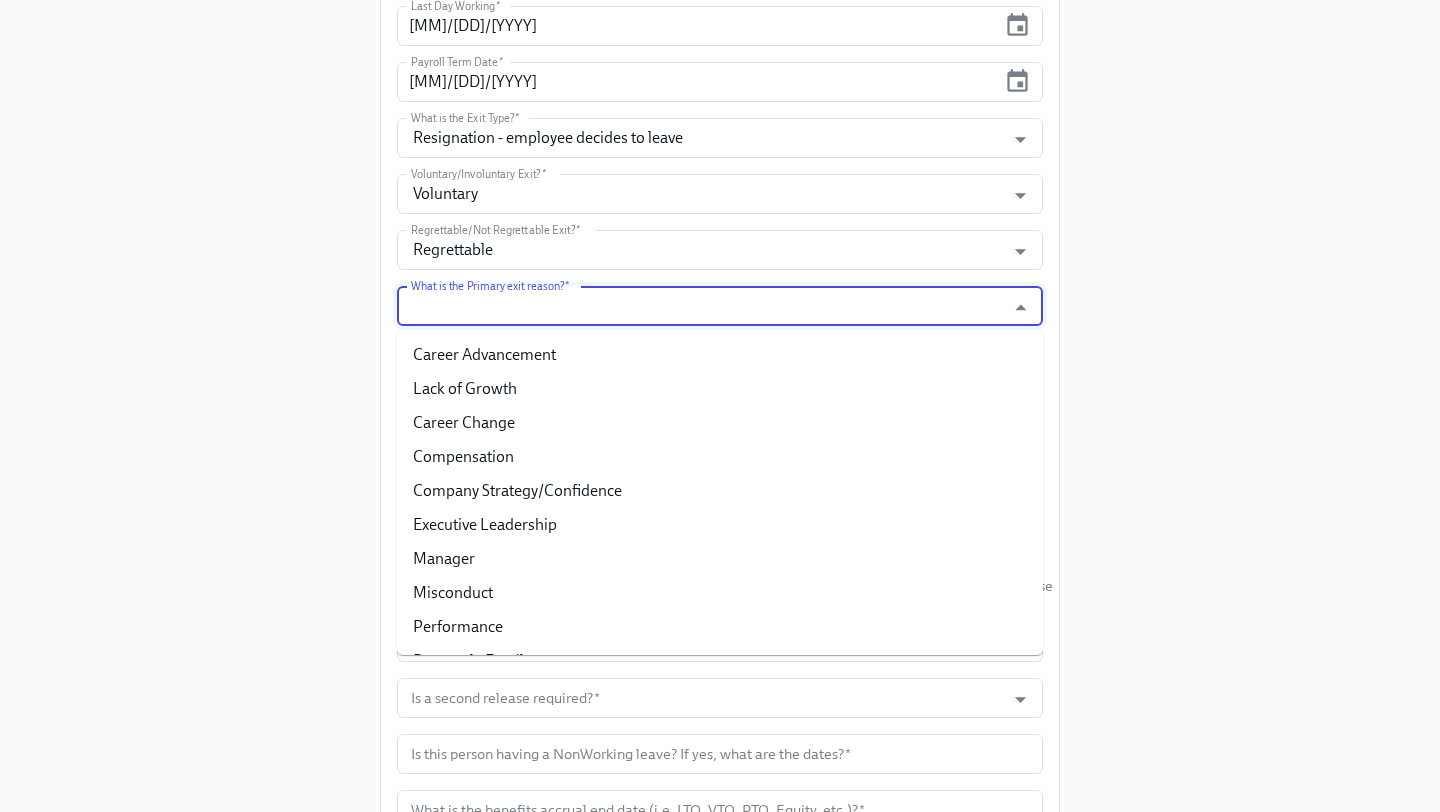 click on "What is the Primary exit reason?   *" at bounding box center [701, 306] 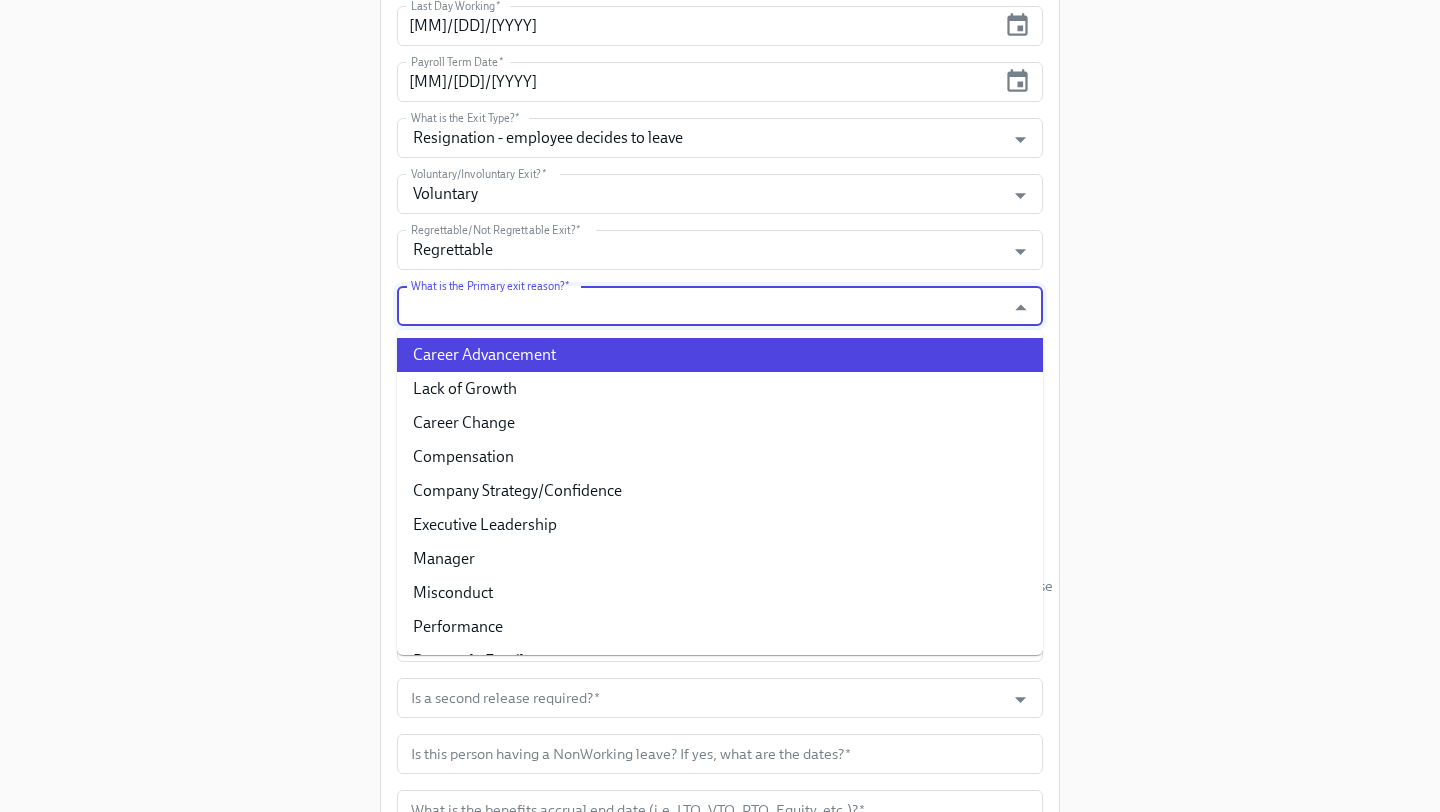 click on "Career Advancement" at bounding box center (720, 355) 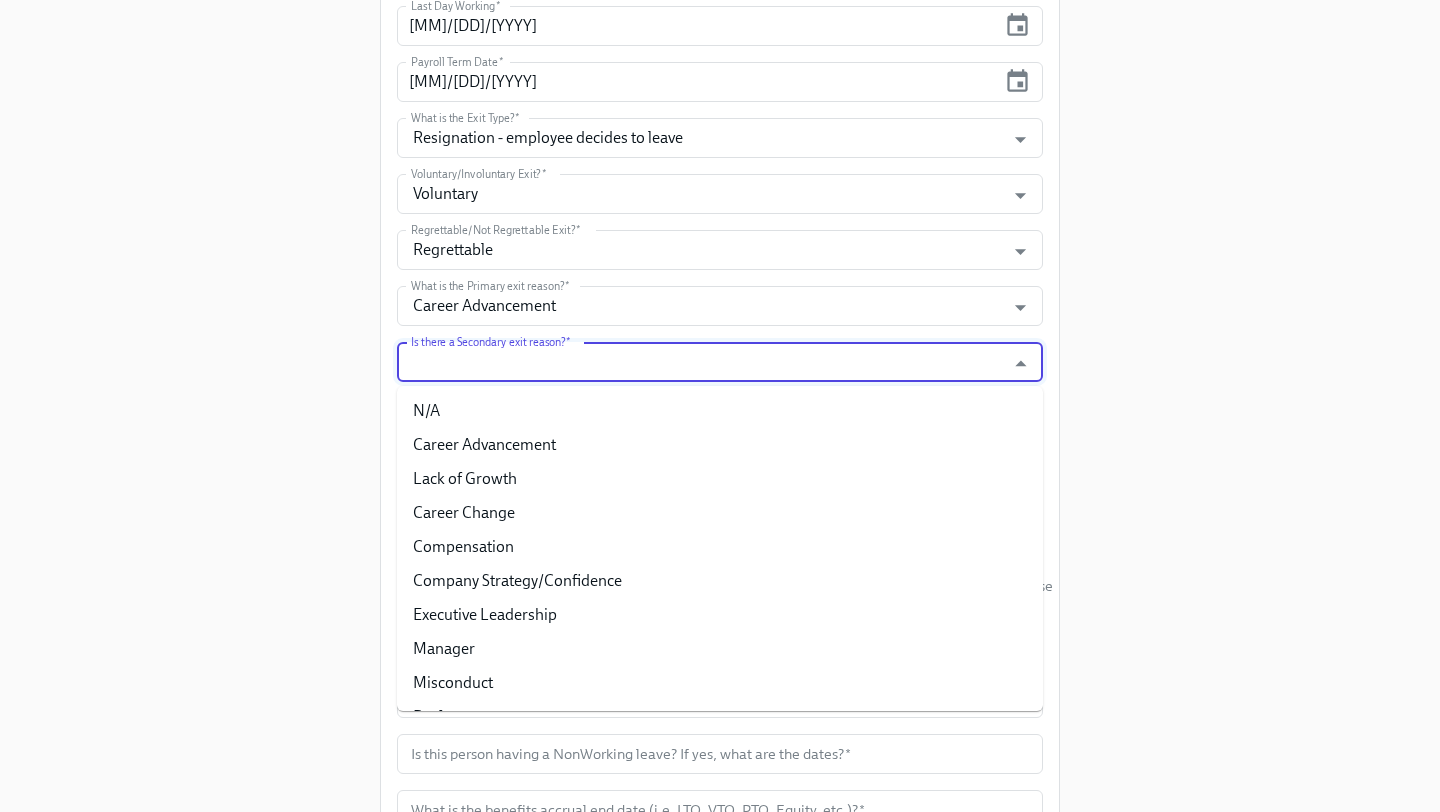 click on "Is there a Secondary exit reason?   *" at bounding box center [701, 362] 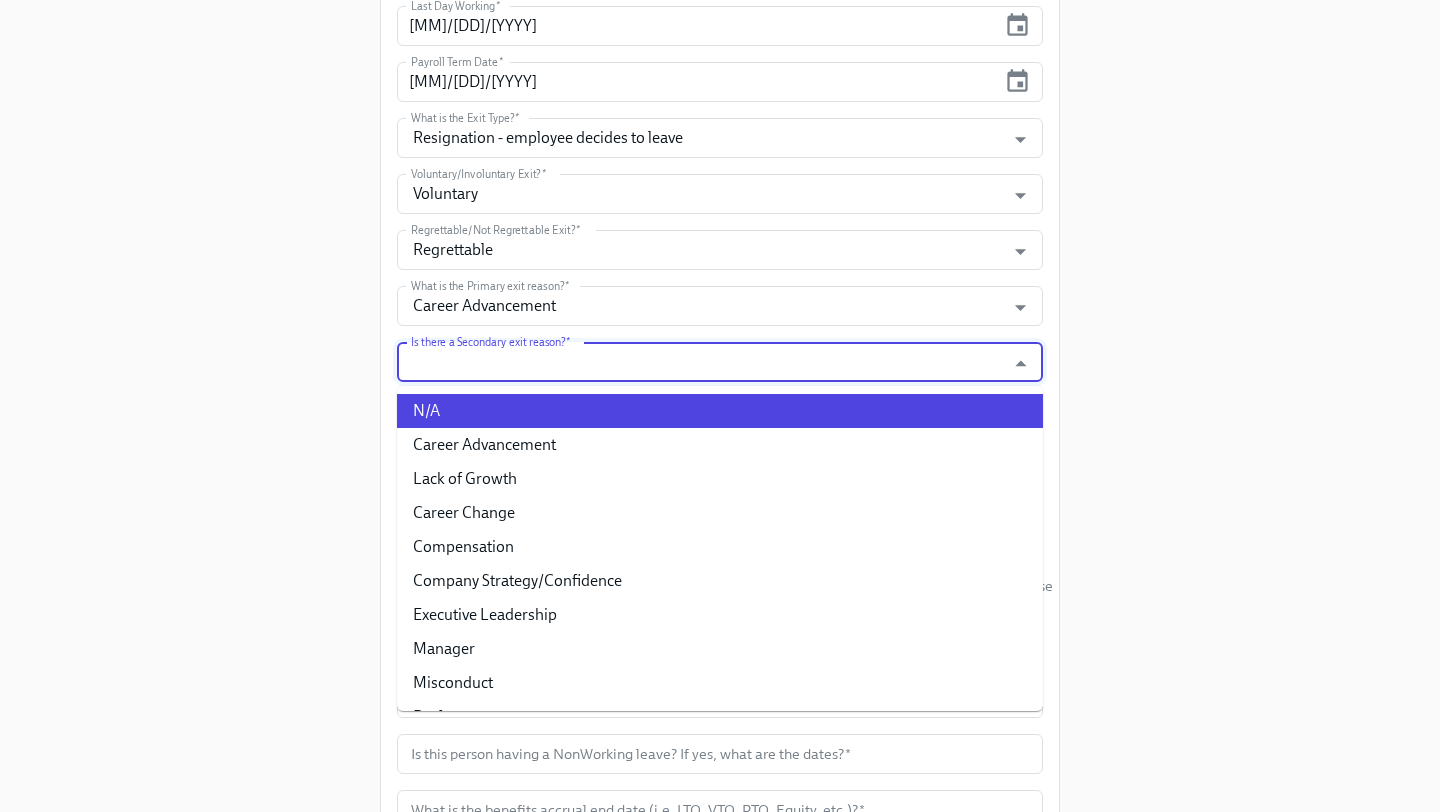 click on "N/A" at bounding box center (720, 411) 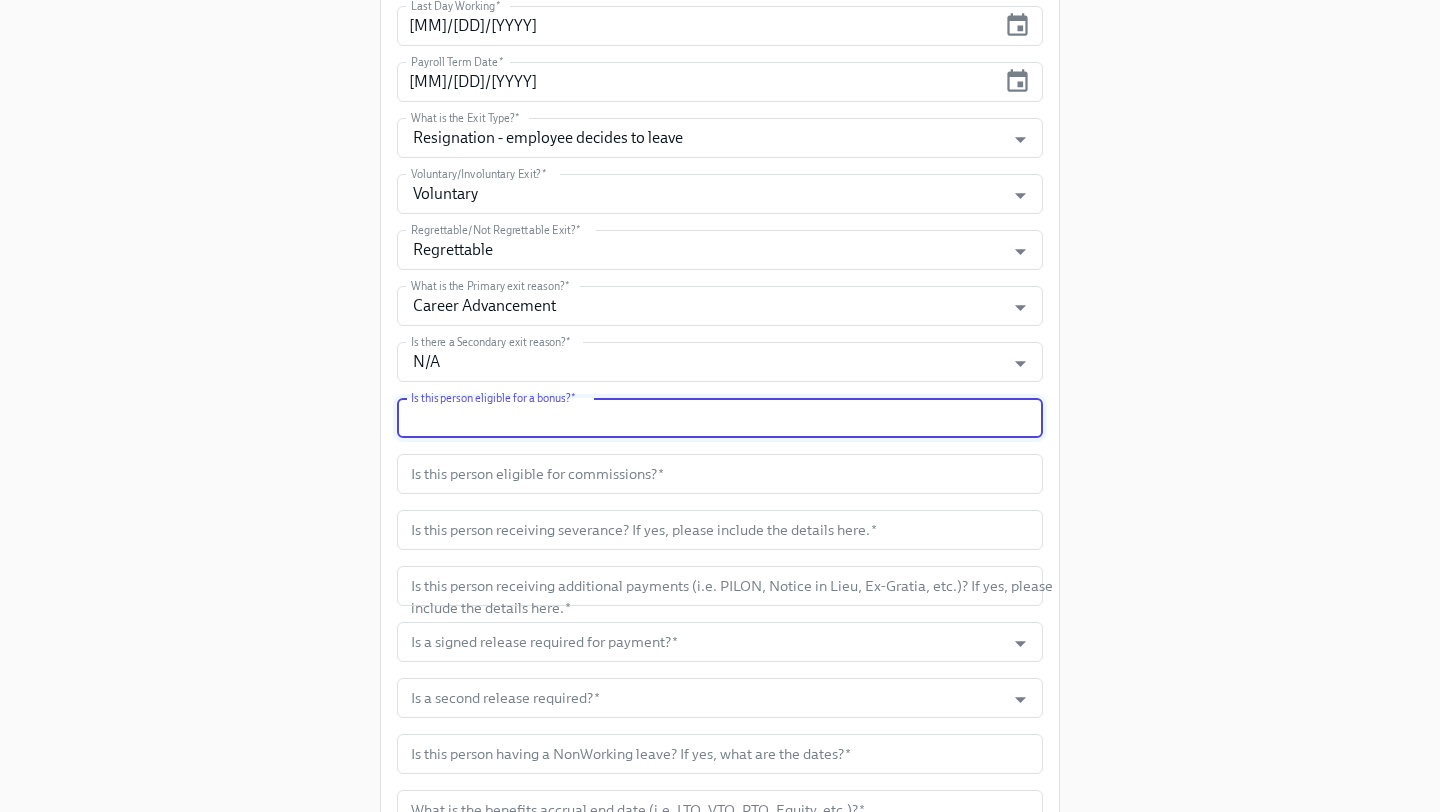 click at bounding box center (720, 418) 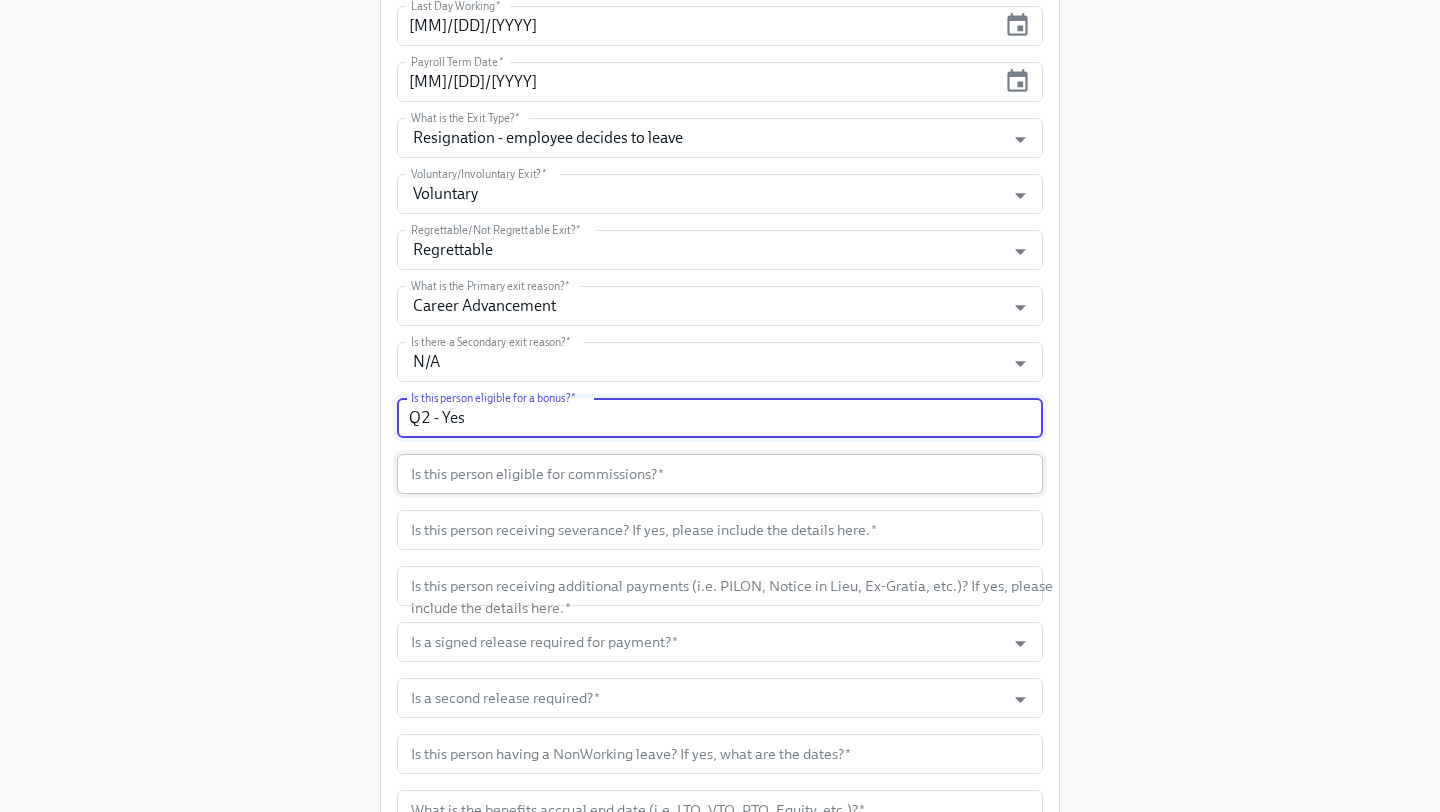 type on "Q2 - Yes" 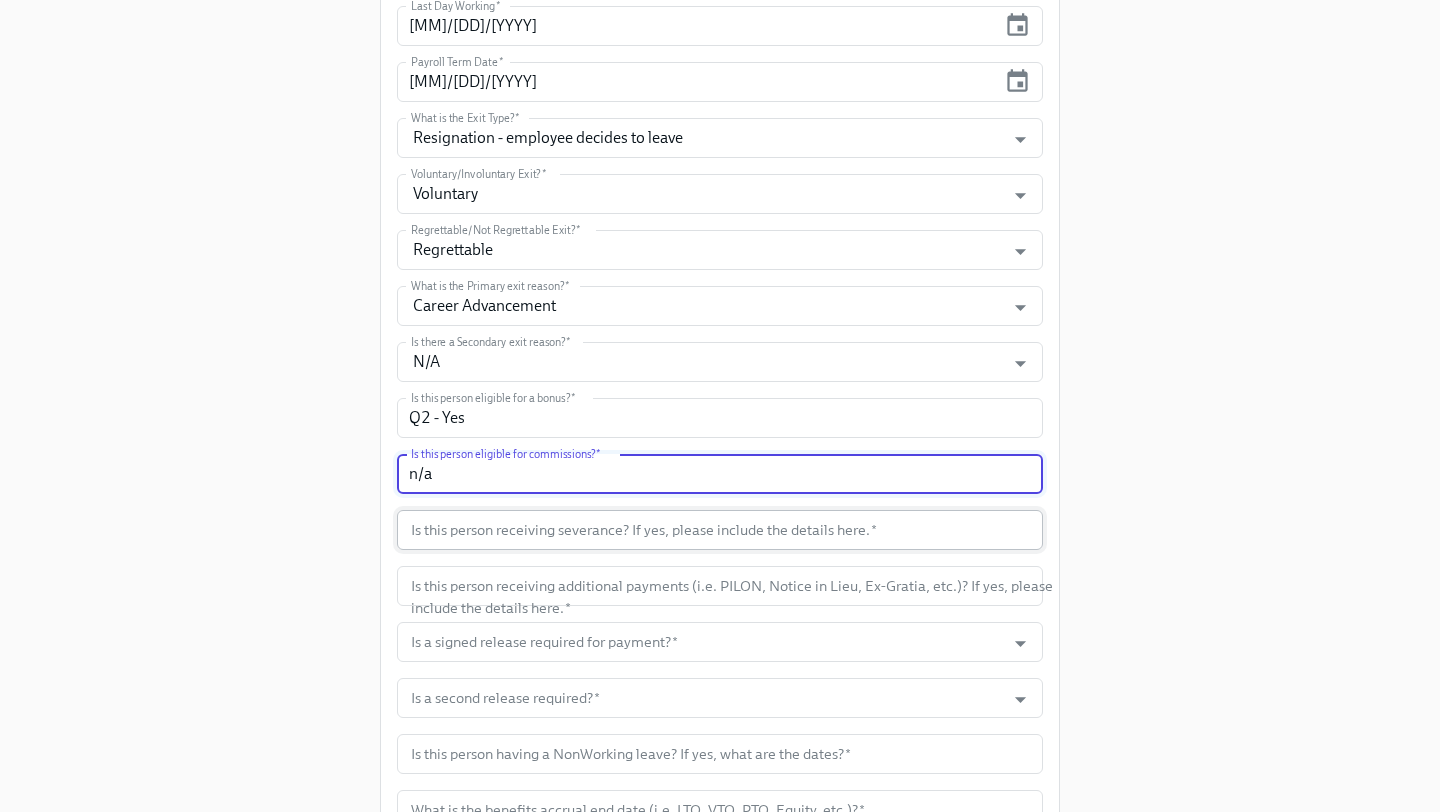 type on "n/a" 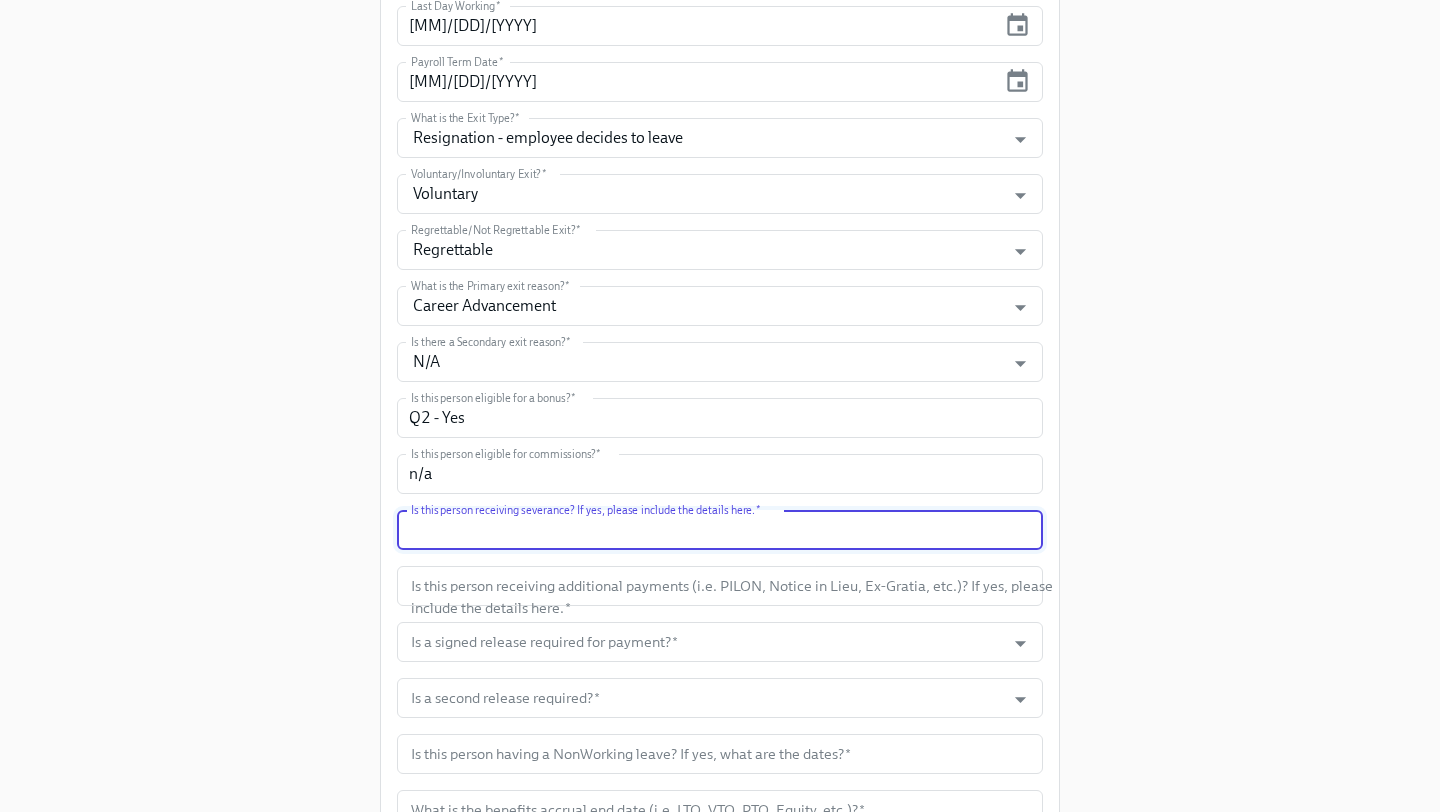 click at bounding box center [720, 530] 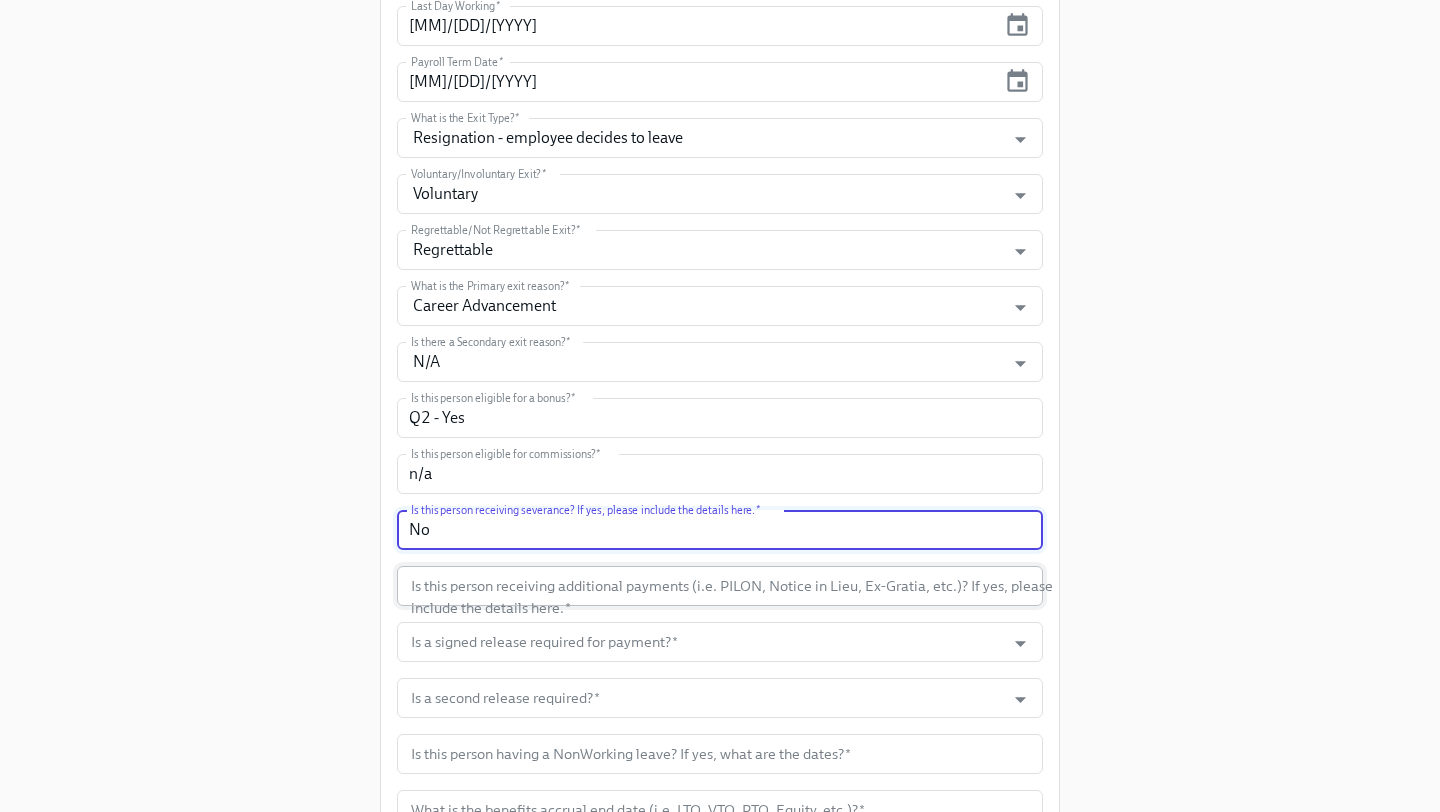 type on "No" 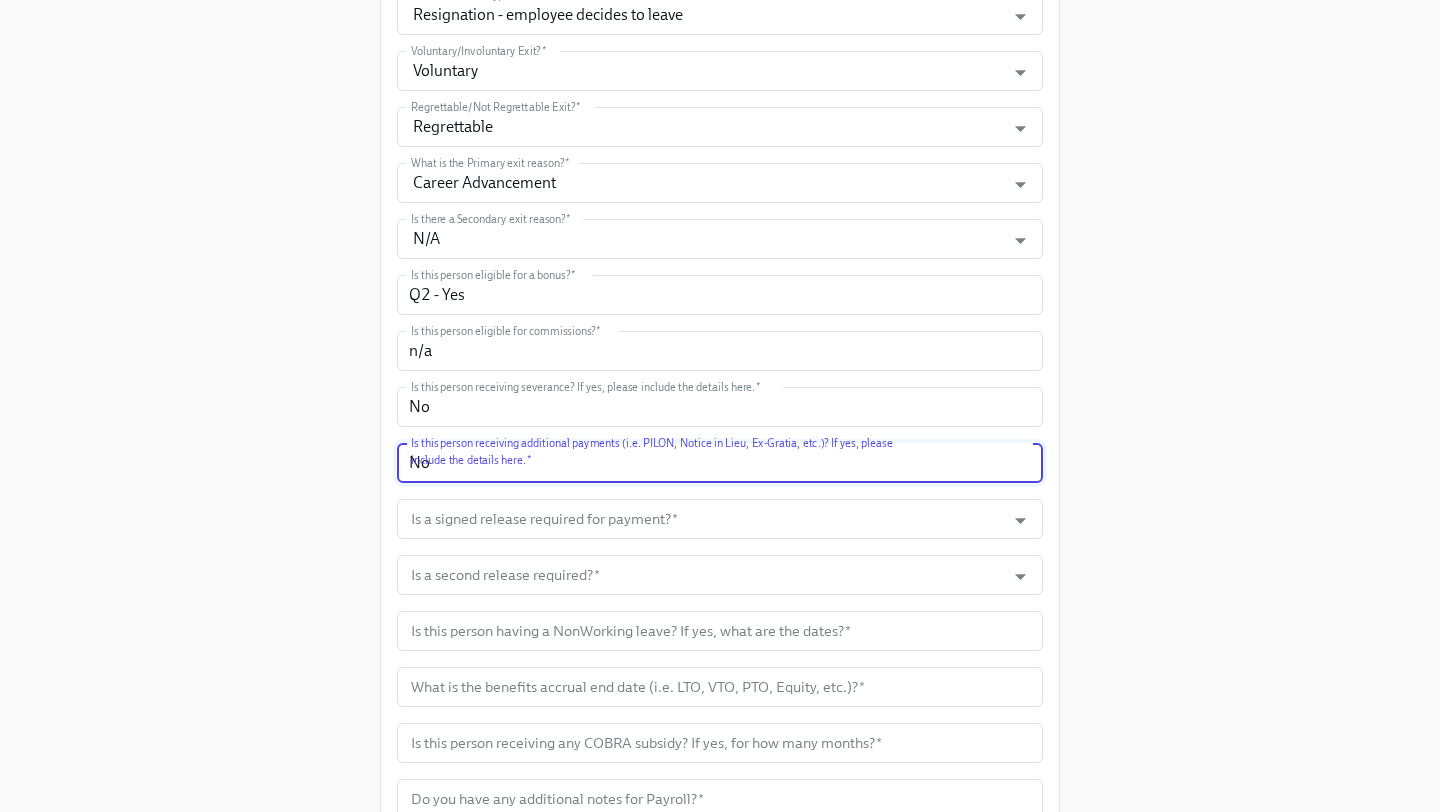scroll, scrollTop: 735, scrollLeft: 0, axis: vertical 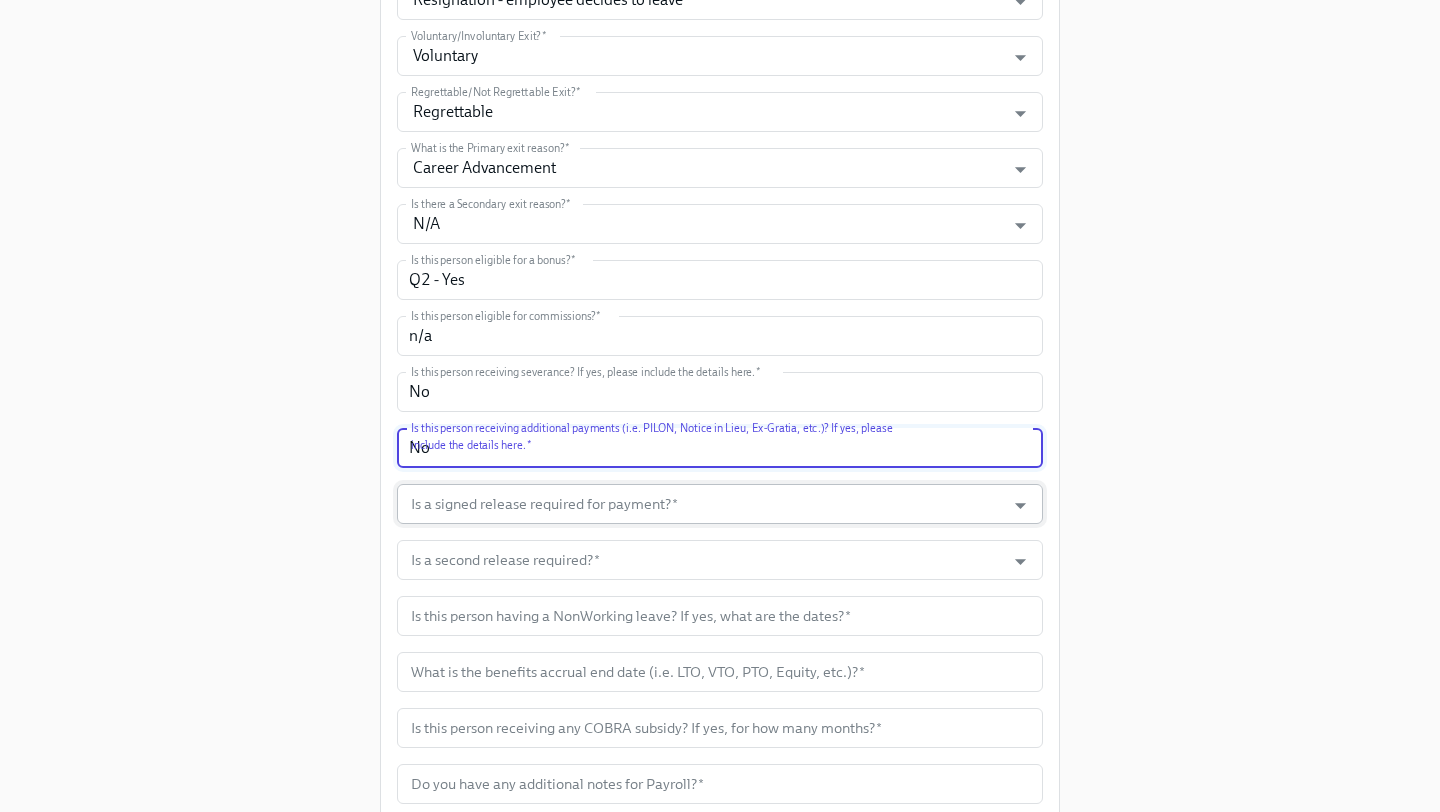 type on "No" 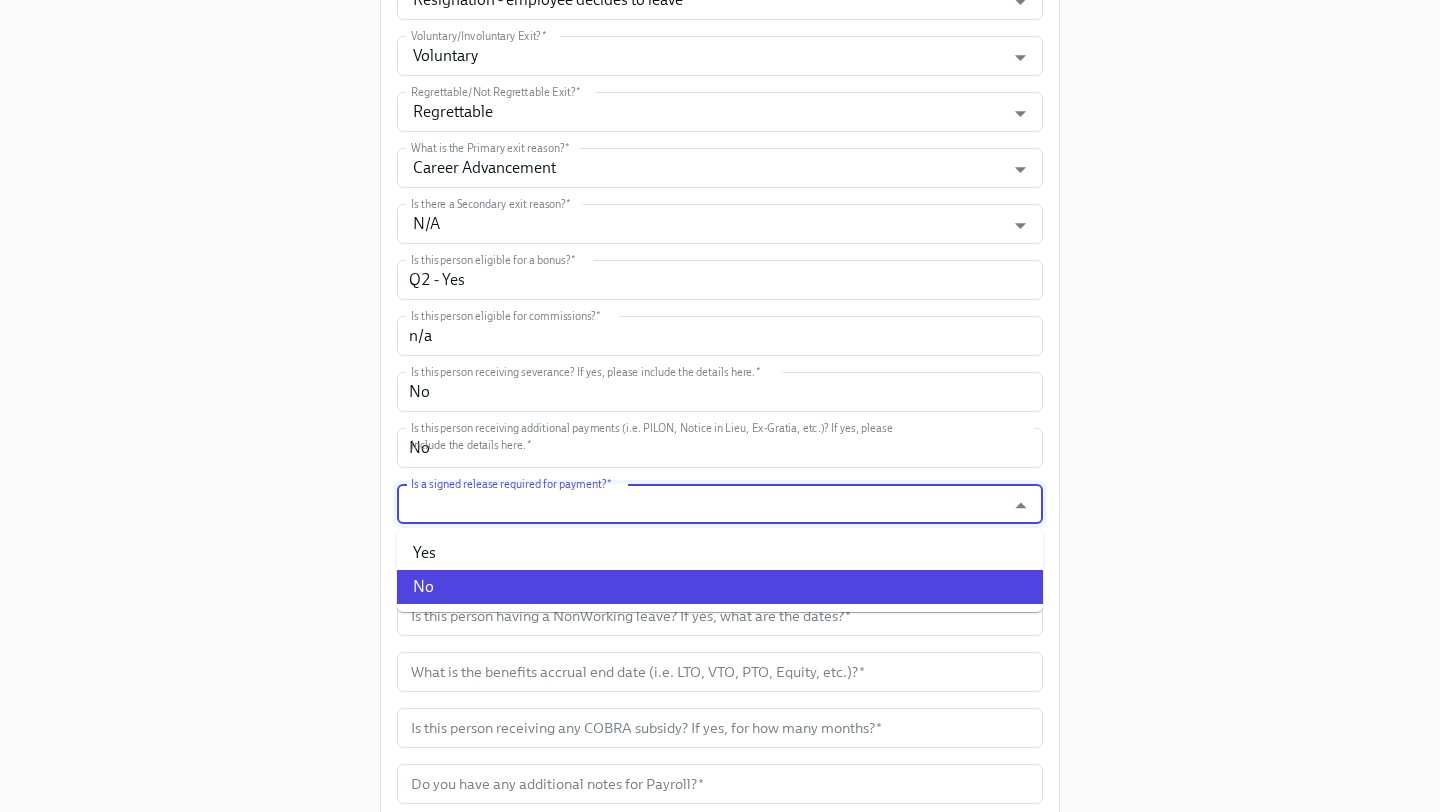 click on "No" at bounding box center (720, 587) 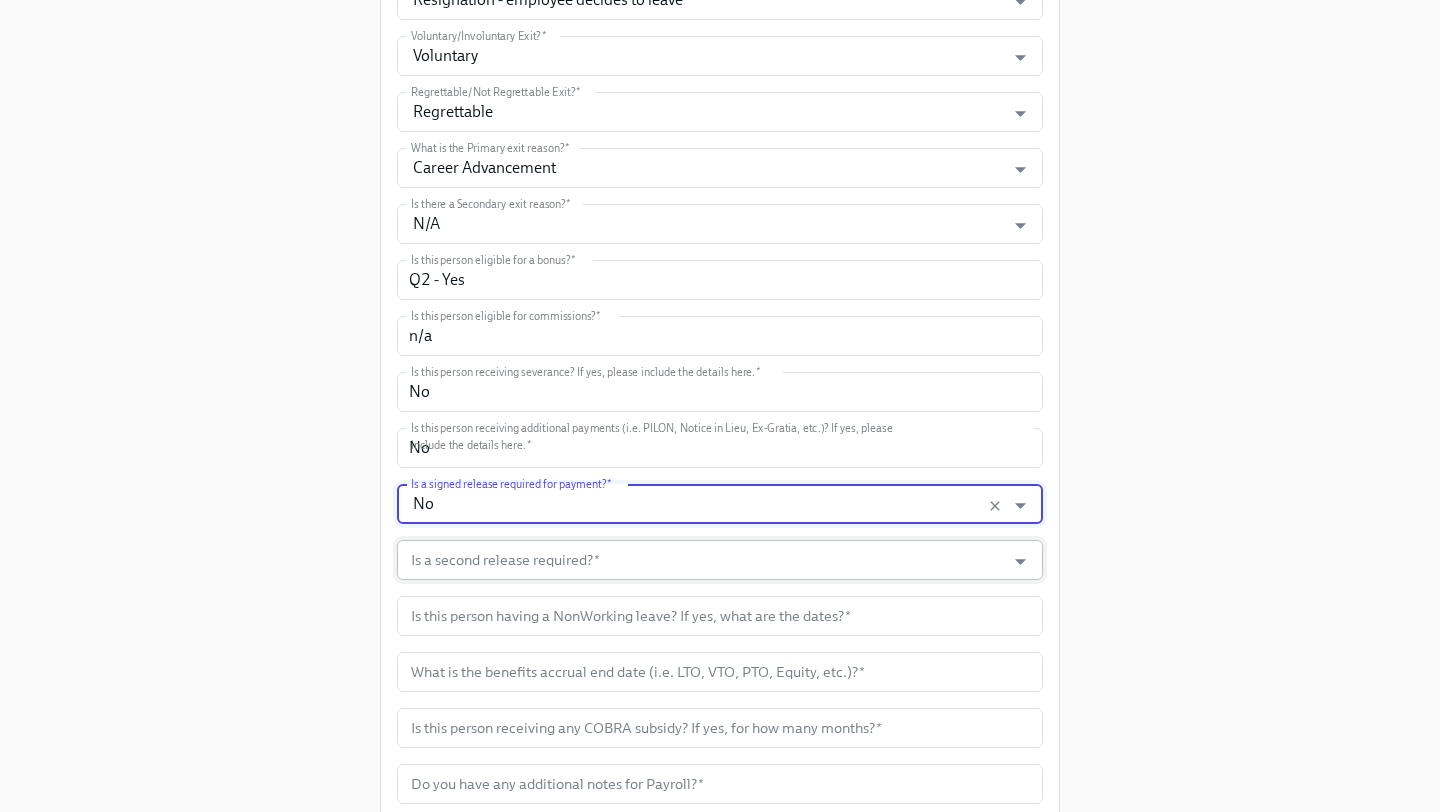 click on "Is a second release required?   *" at bounding box center [701, 560] 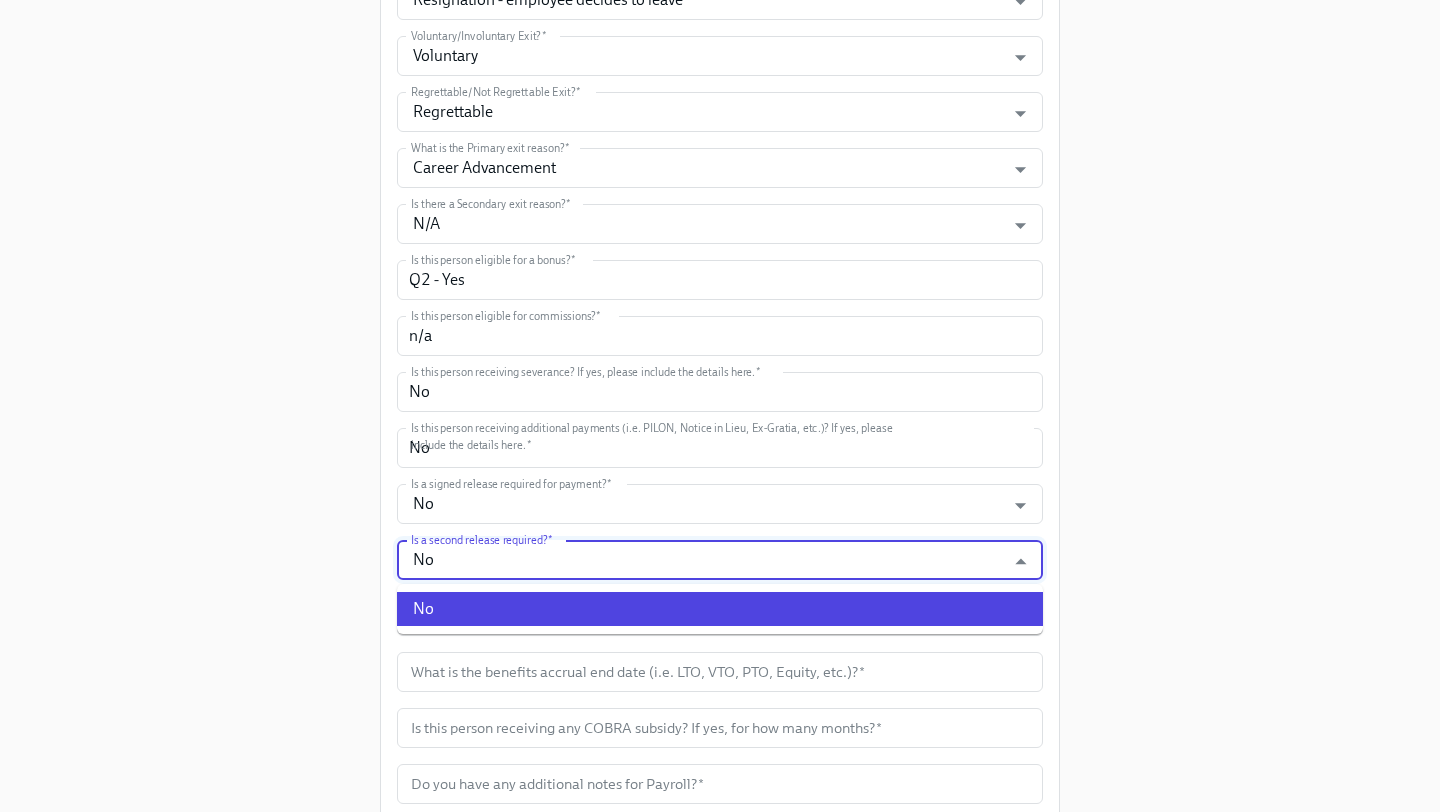 click on "No" at bounding box center (720, 609) 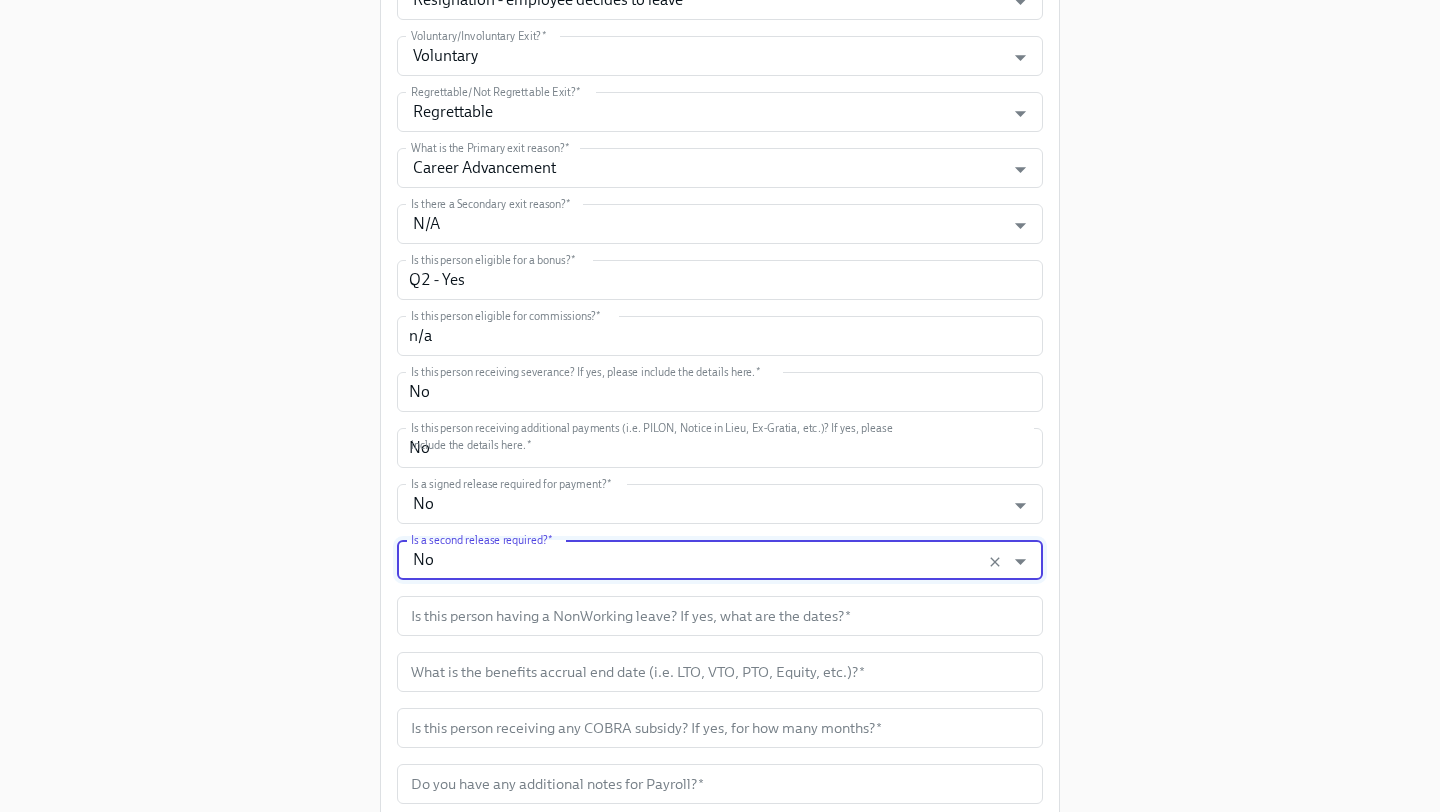 scroll, scrollTop: 882, scrollLeft: 0, axis: vertical 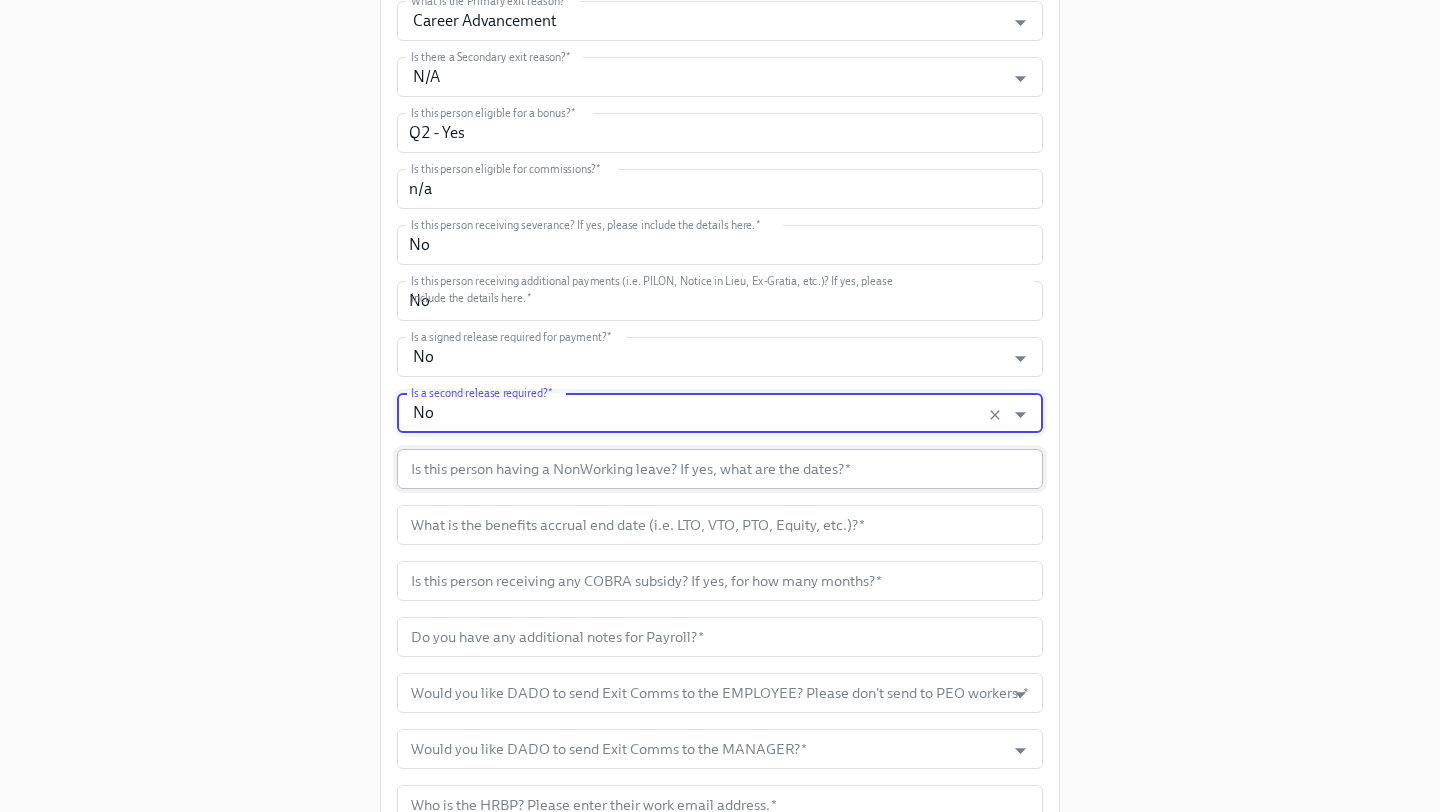 type on "No" 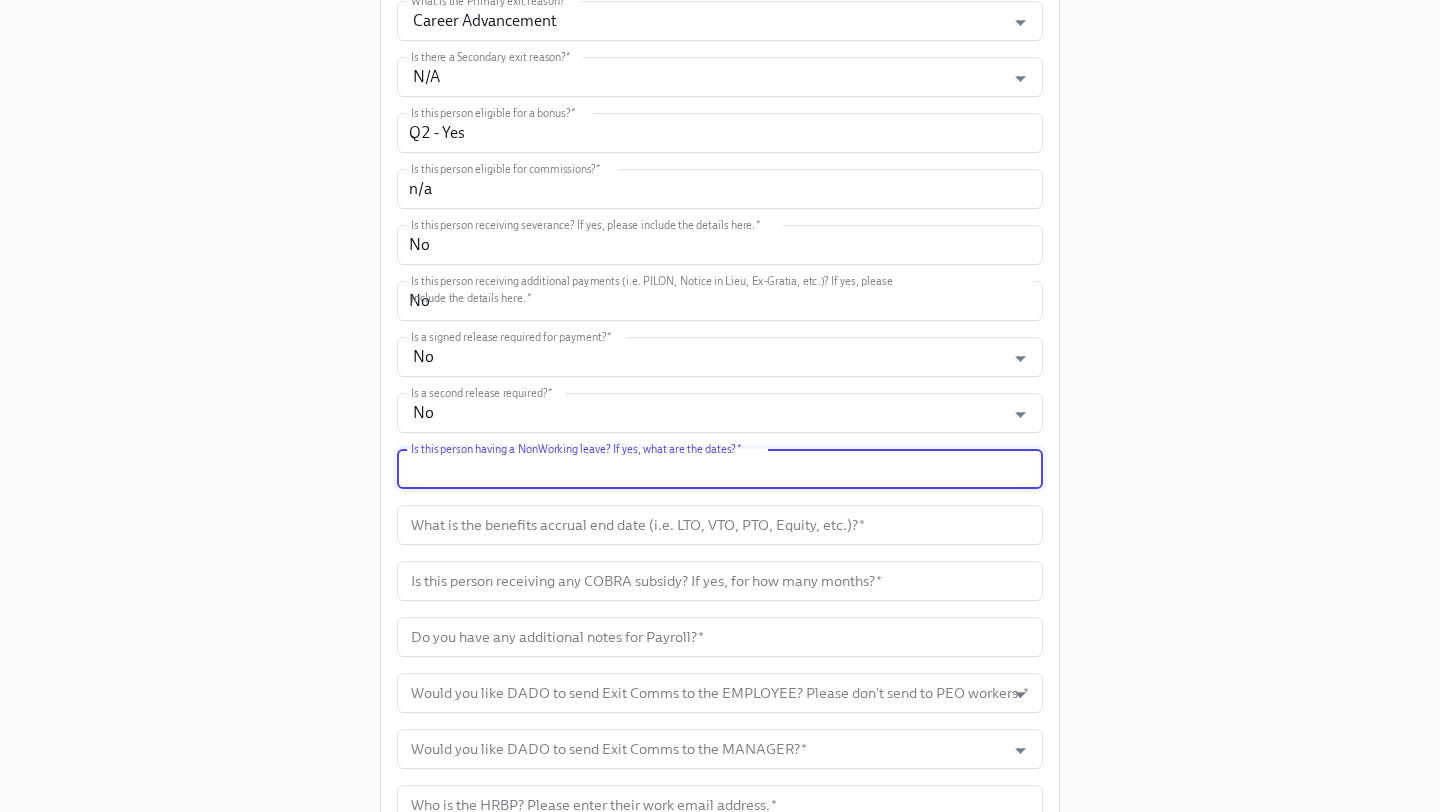 click at bounding box center [720, 469] 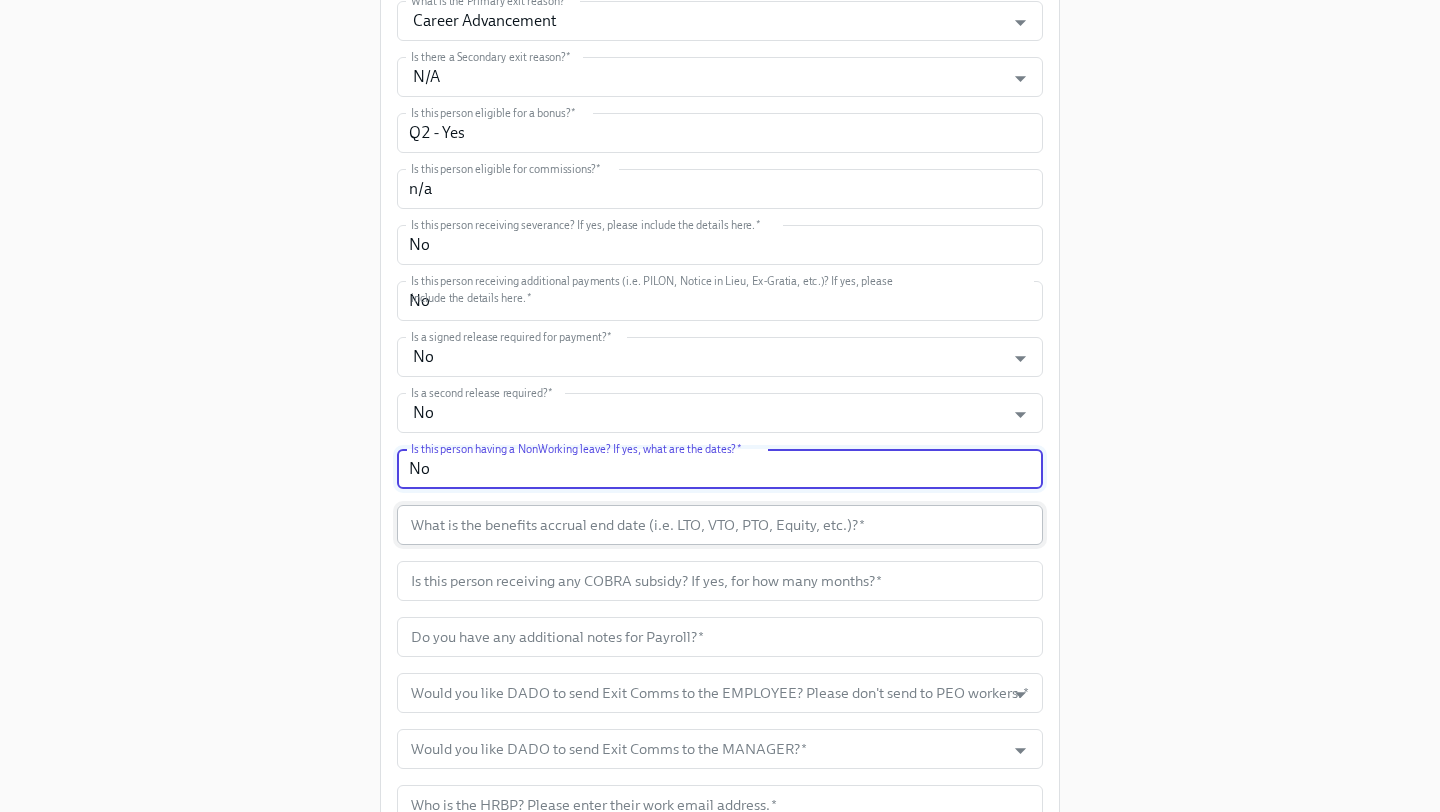 type on "No" 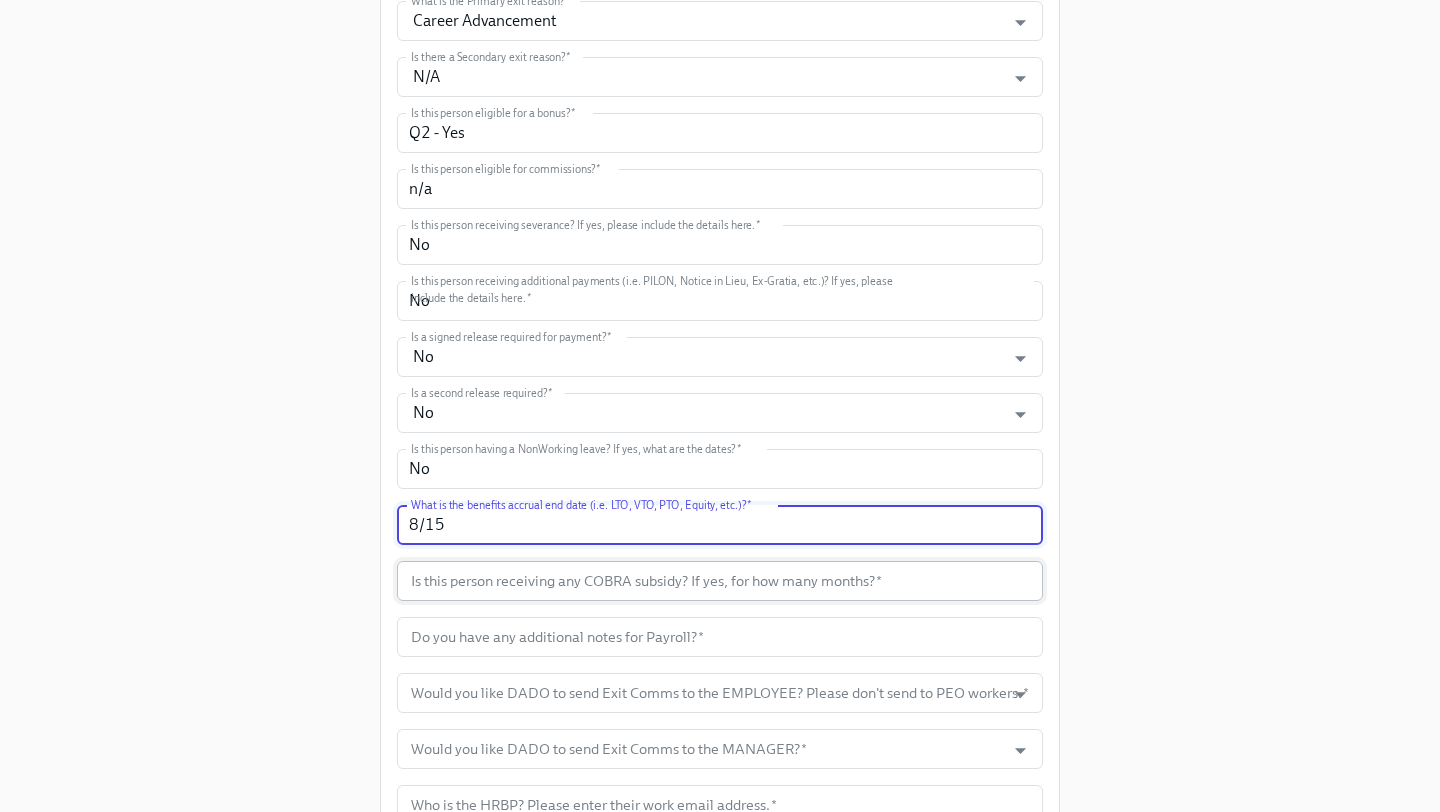 type on "8/15" 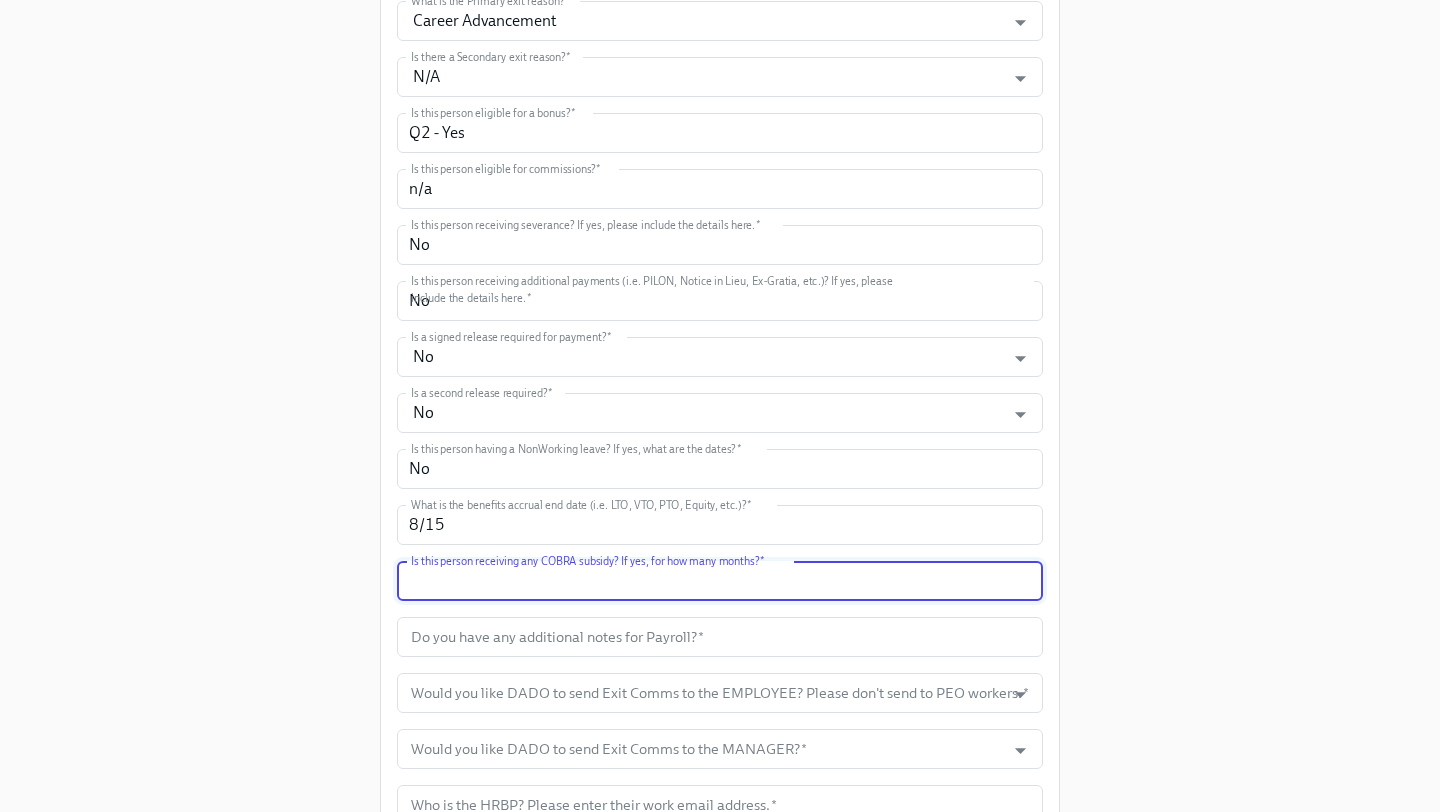 click at bounding box center [720, 581] 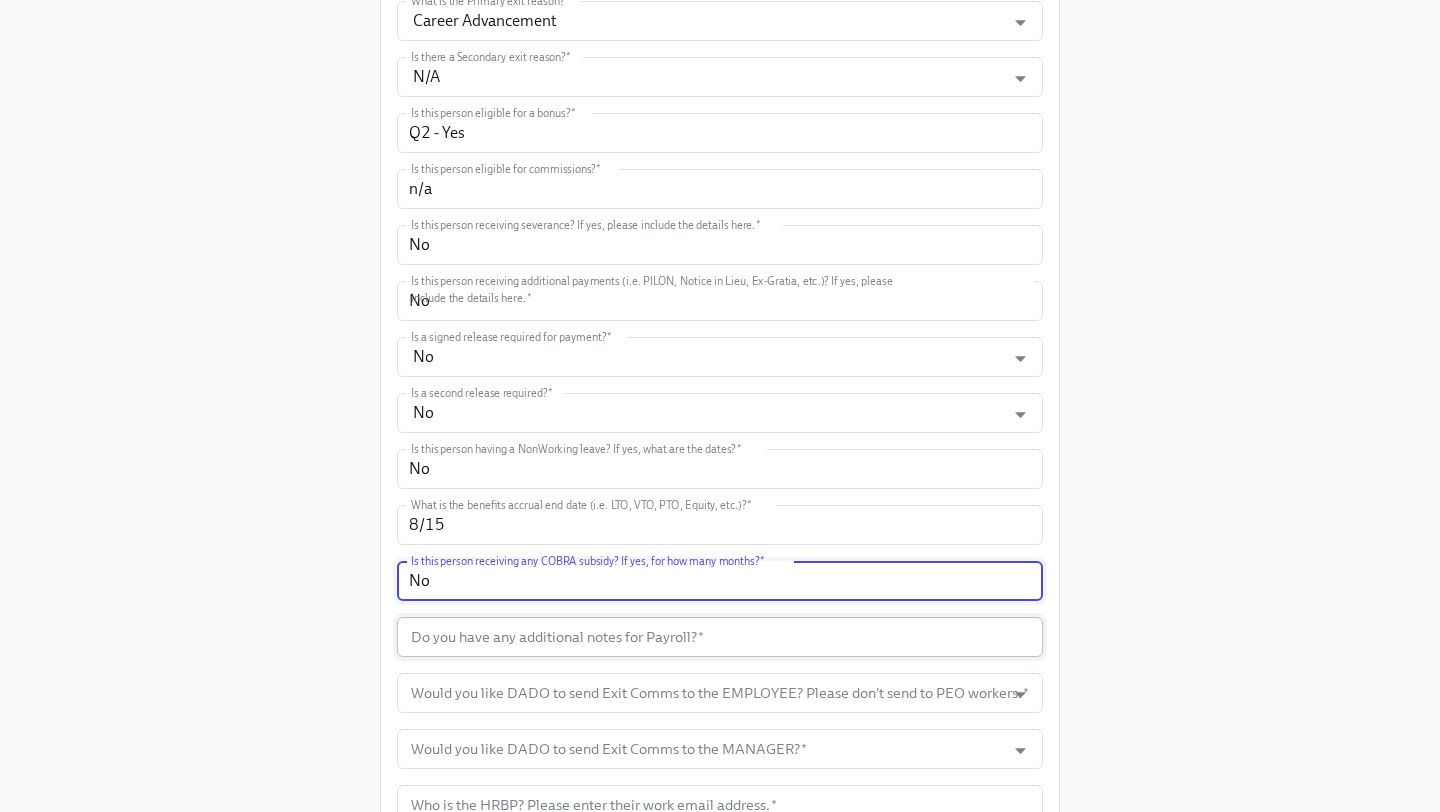 type on "No" 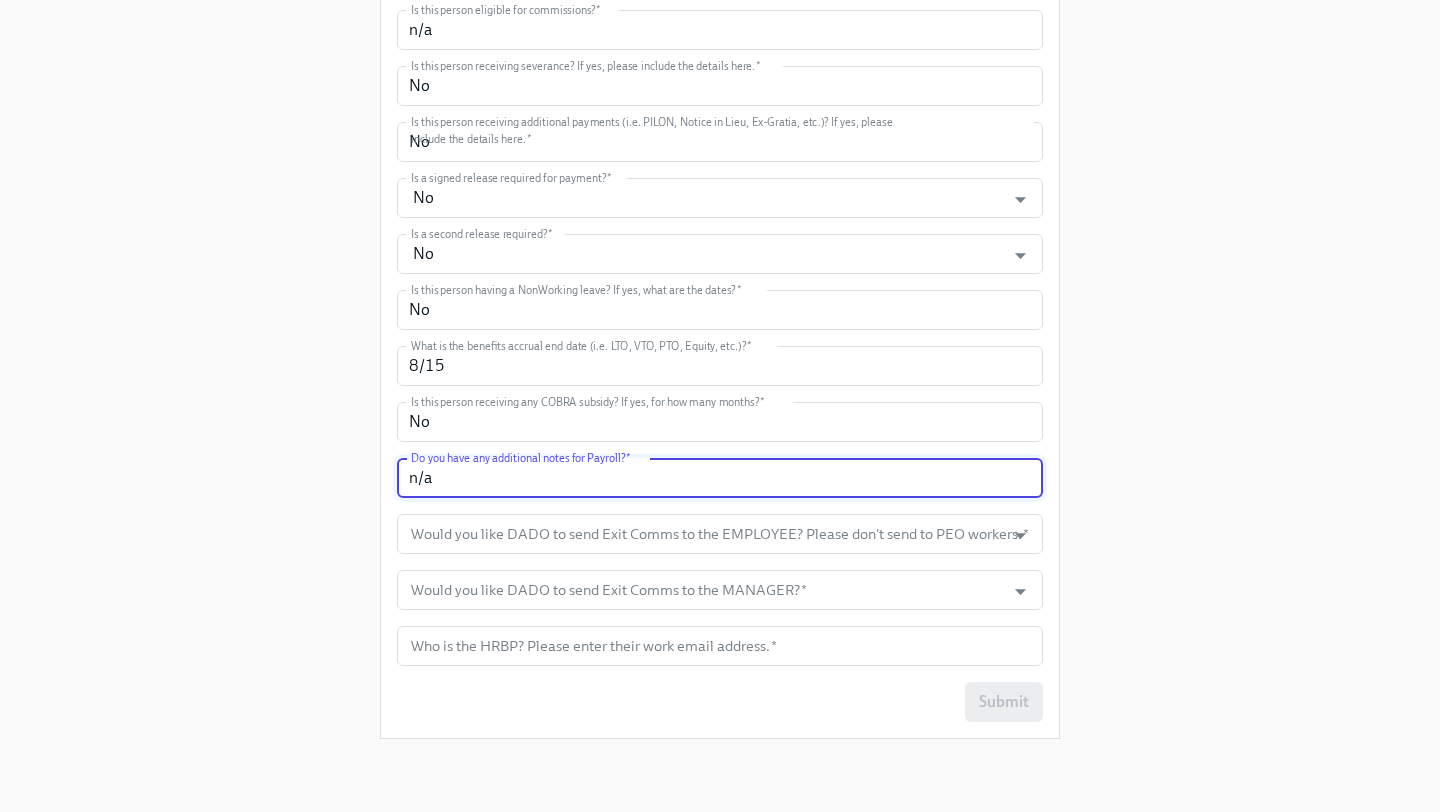 scroll, scrollTop: 1048, scrollLeft: 0, axis: vertical 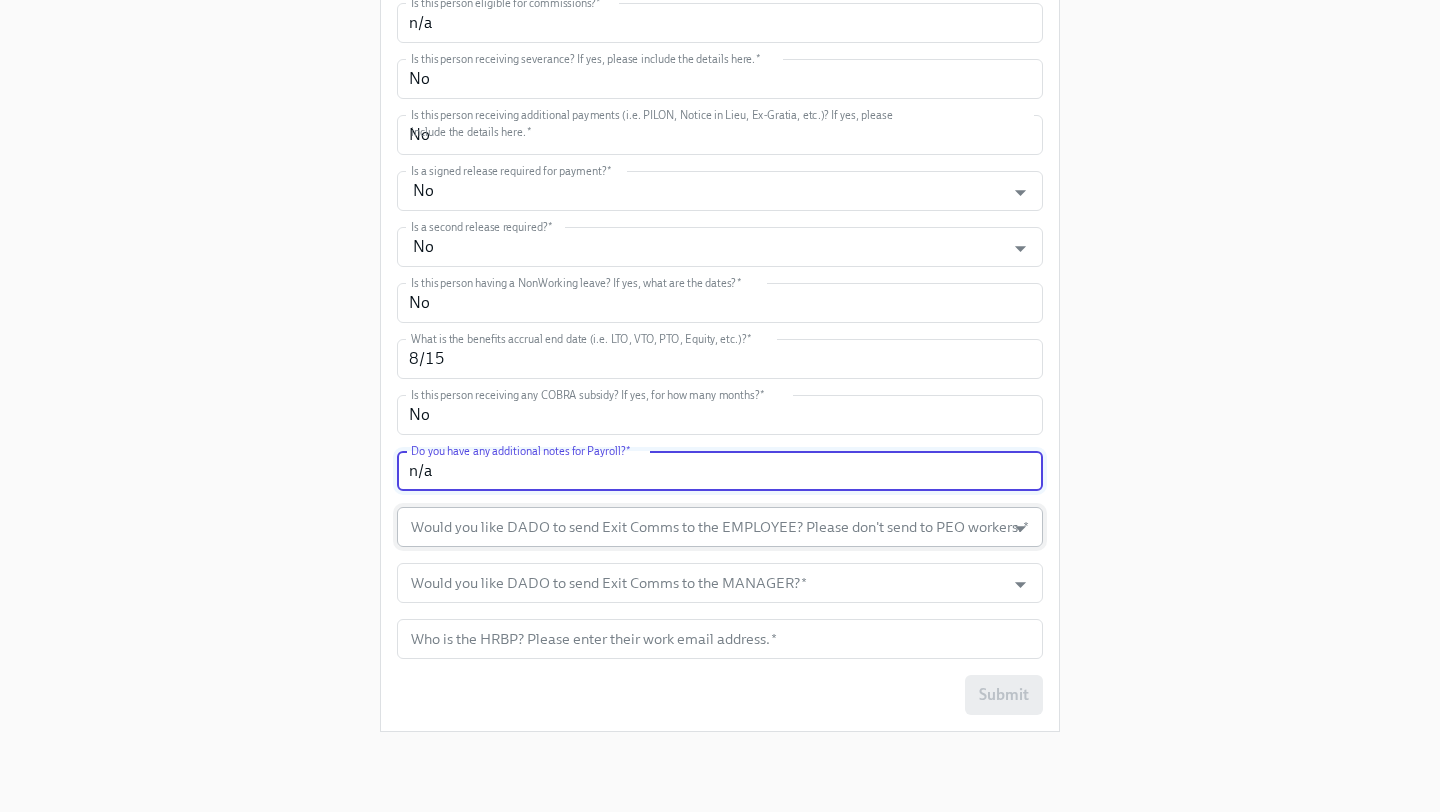 type on "n/a" 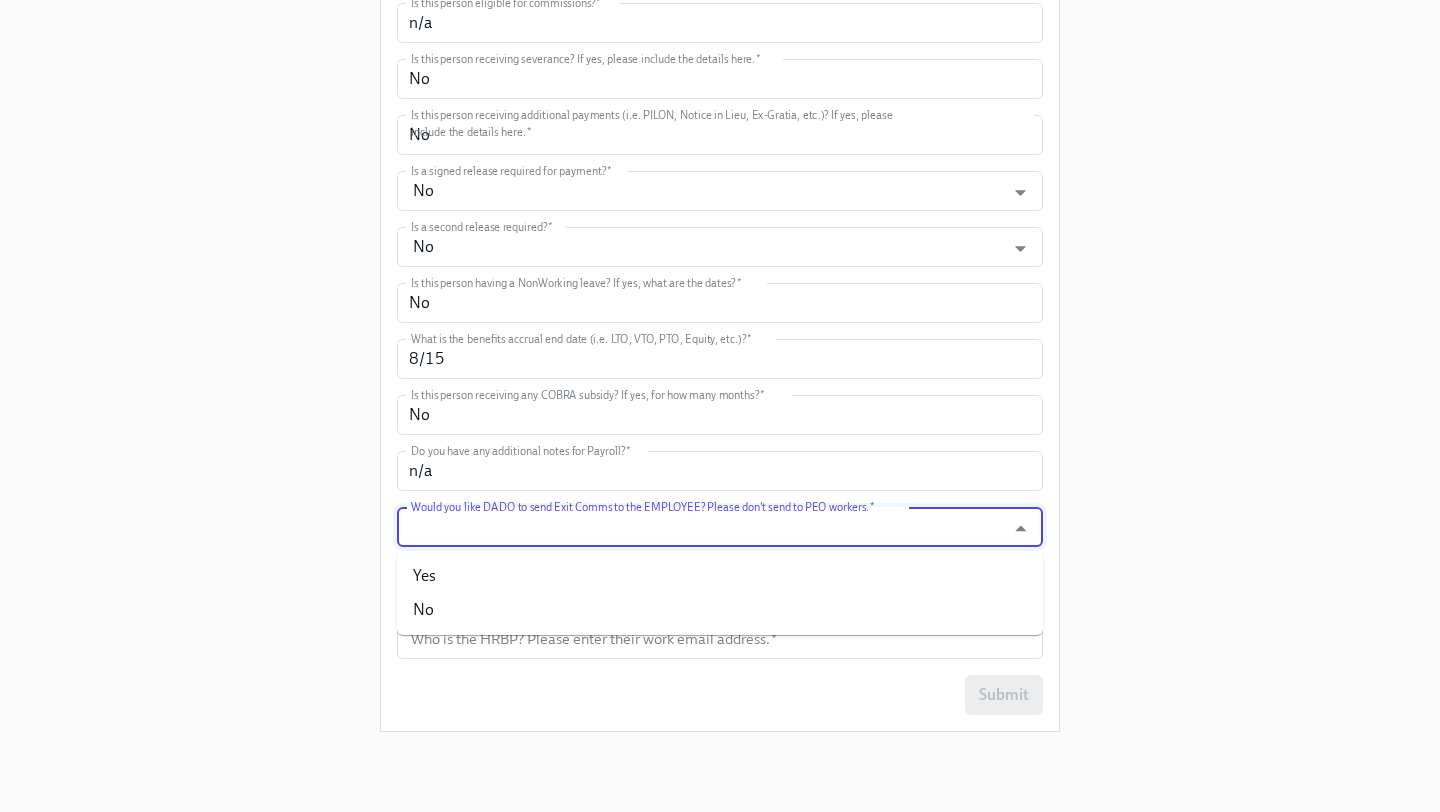 click on "Yes" at bounding box center [720, 576] 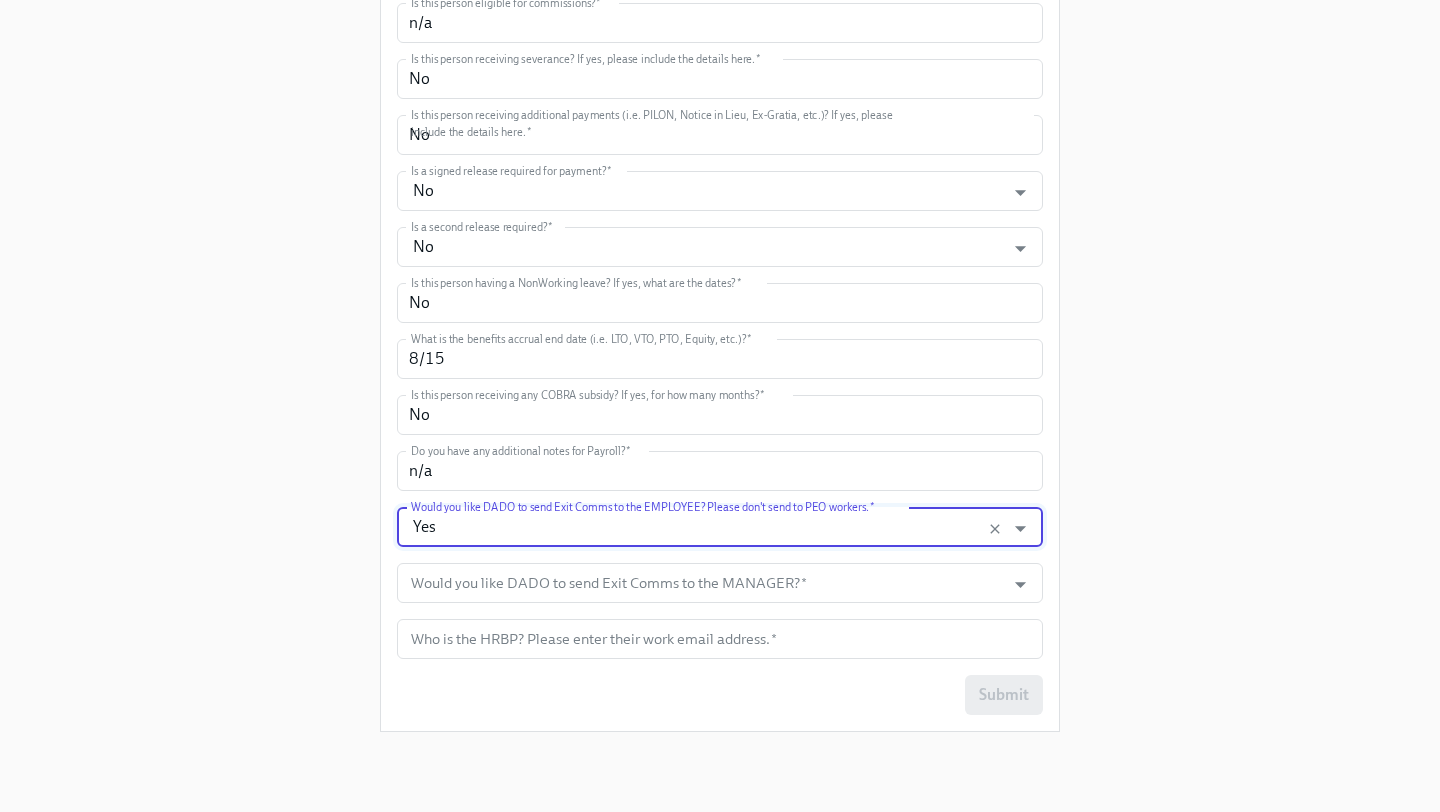 type on "Yes" 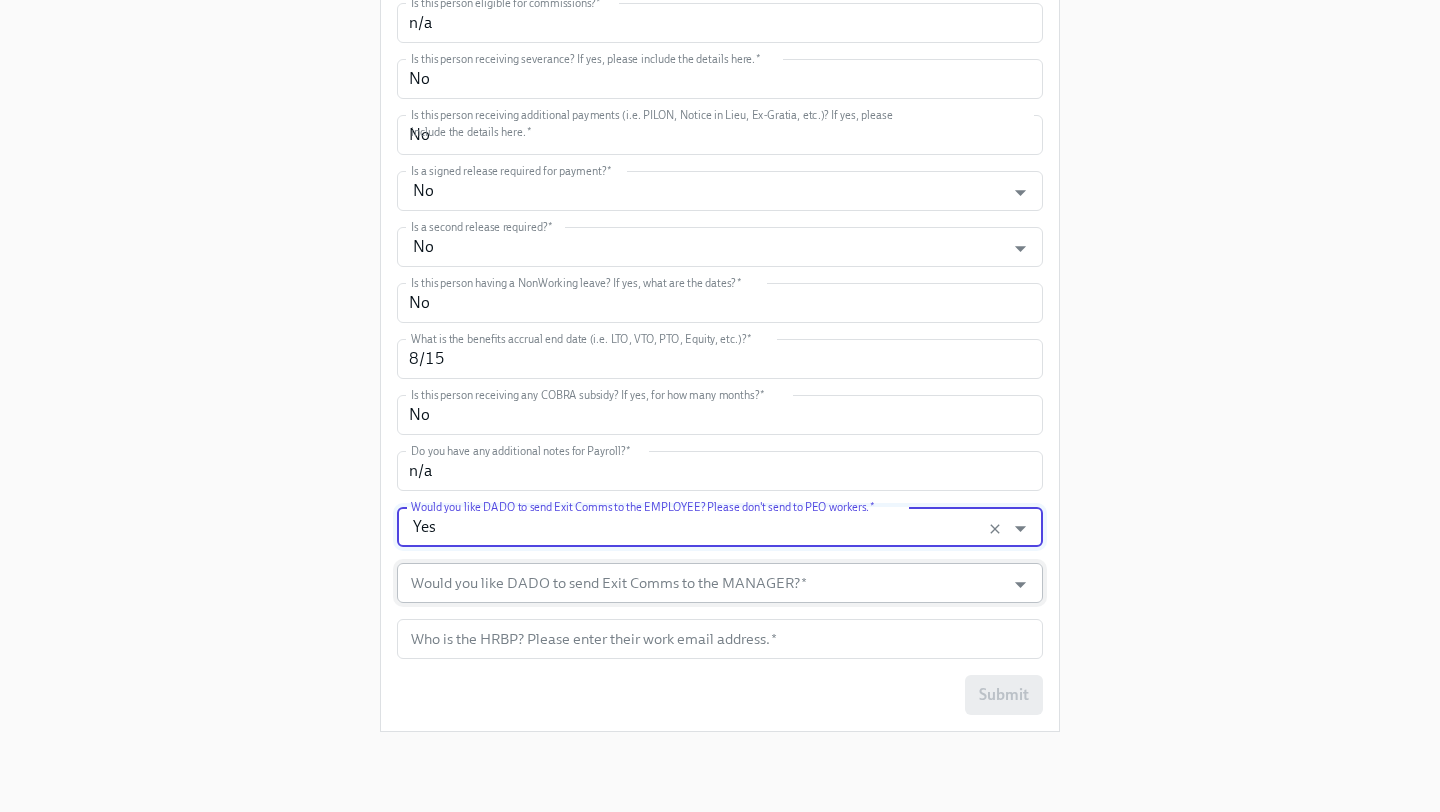 click on "Would you like DADO to send Exit Comms to the MANAGER?   *" at bounding box center (701, 583) 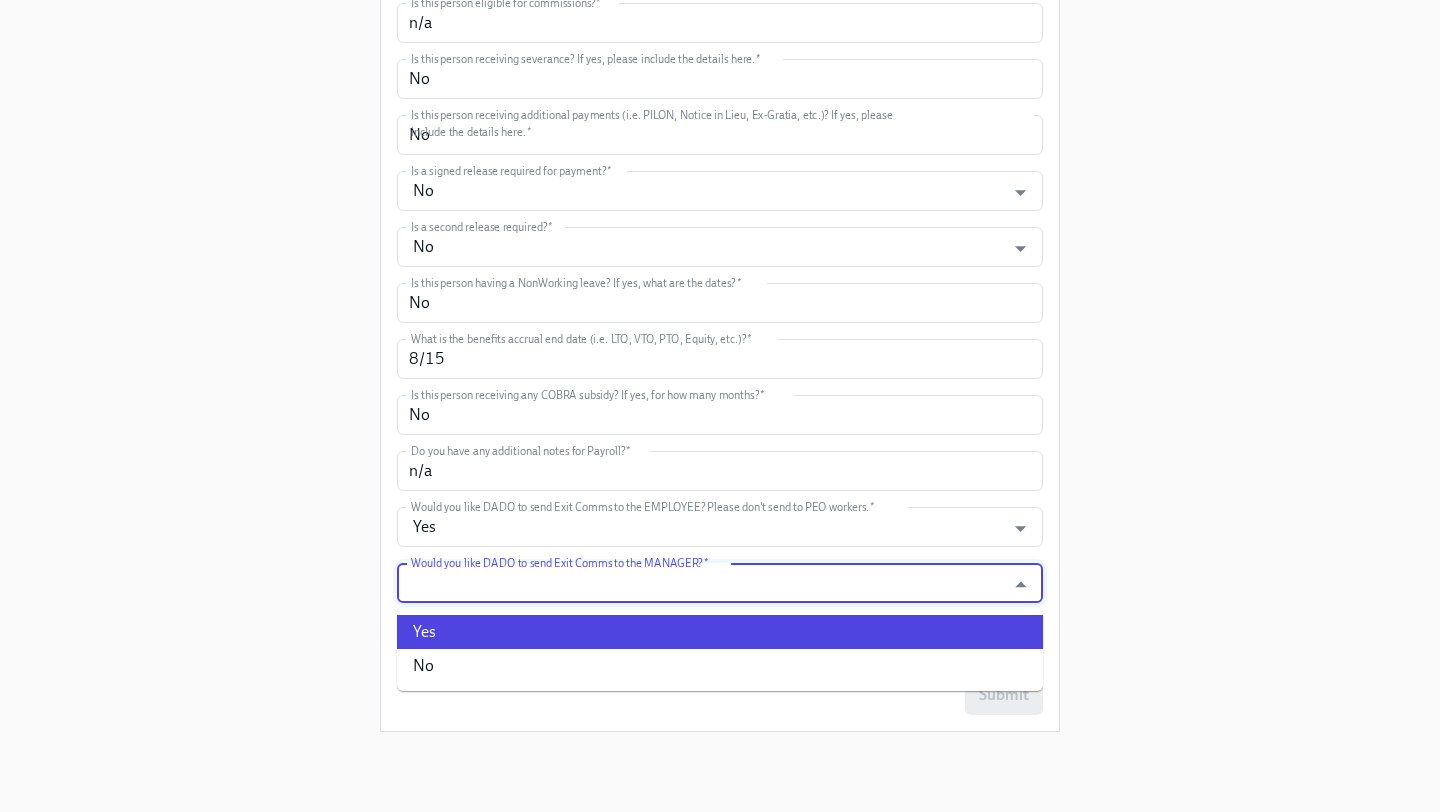 click on "Yes" at bounding box center (720, 632) 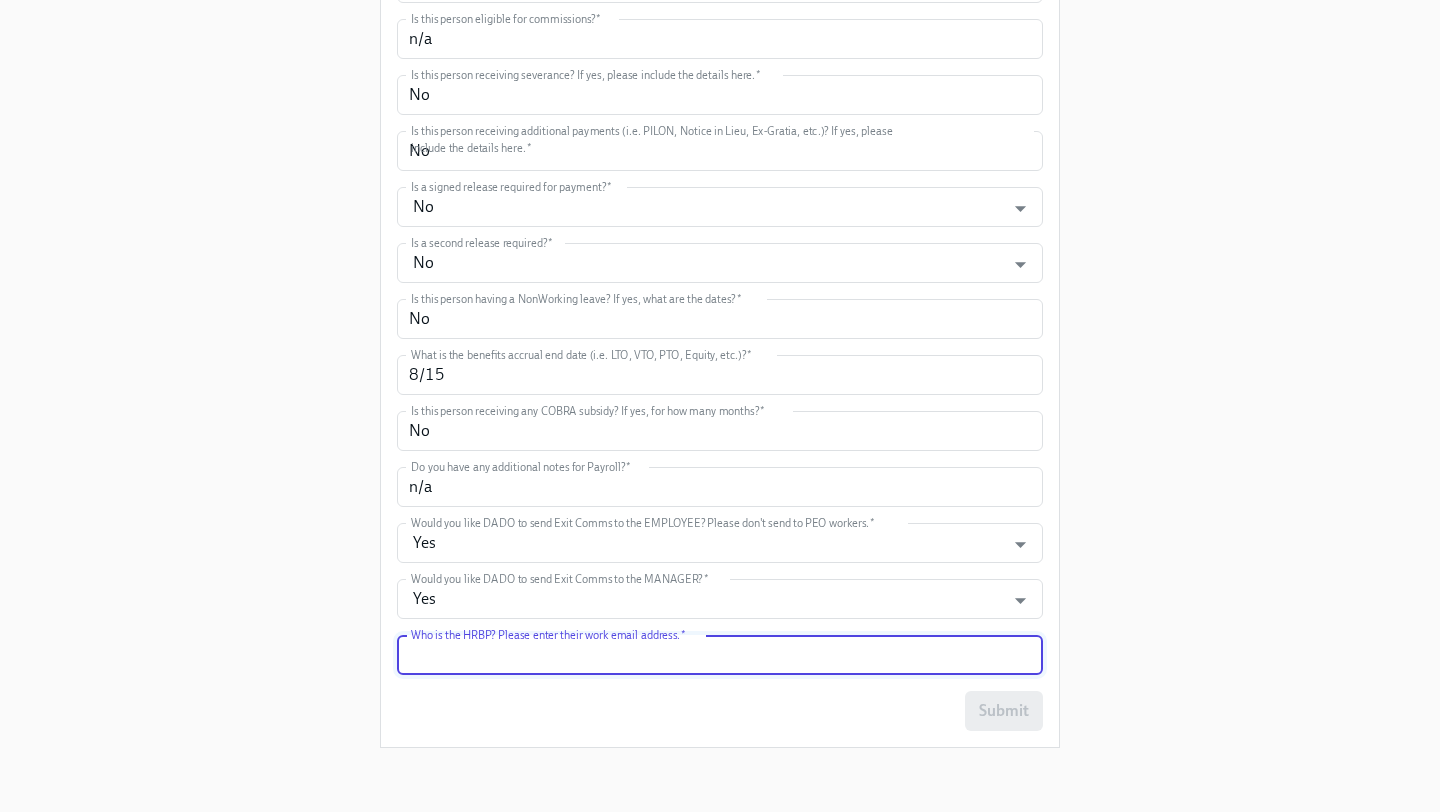 click at bounding box center [720, 655] 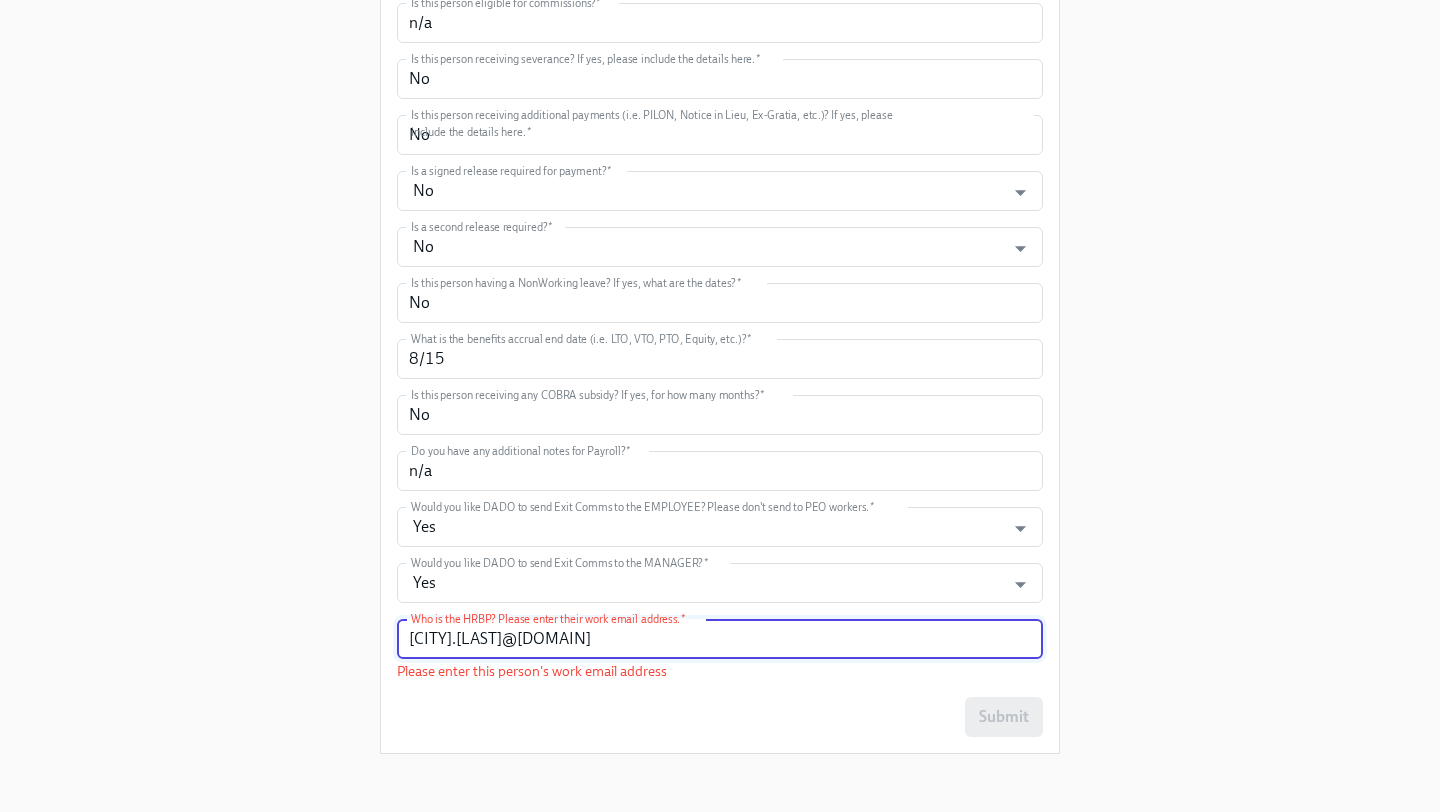 scroll, scrollTop: 1032, scrollLeft: 0, axis: vertical 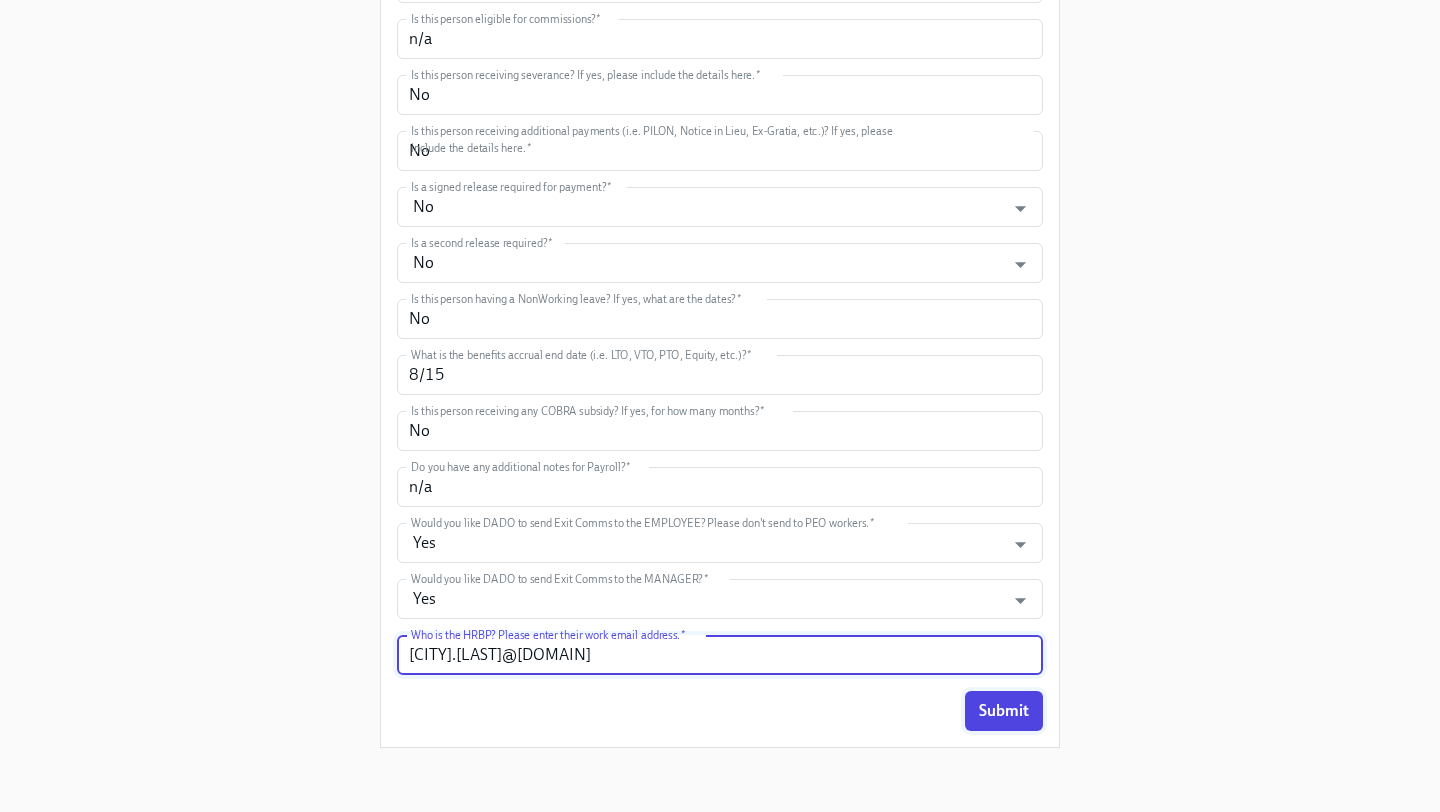 type on "[CITY].[LAST]@[DOMAIN]" 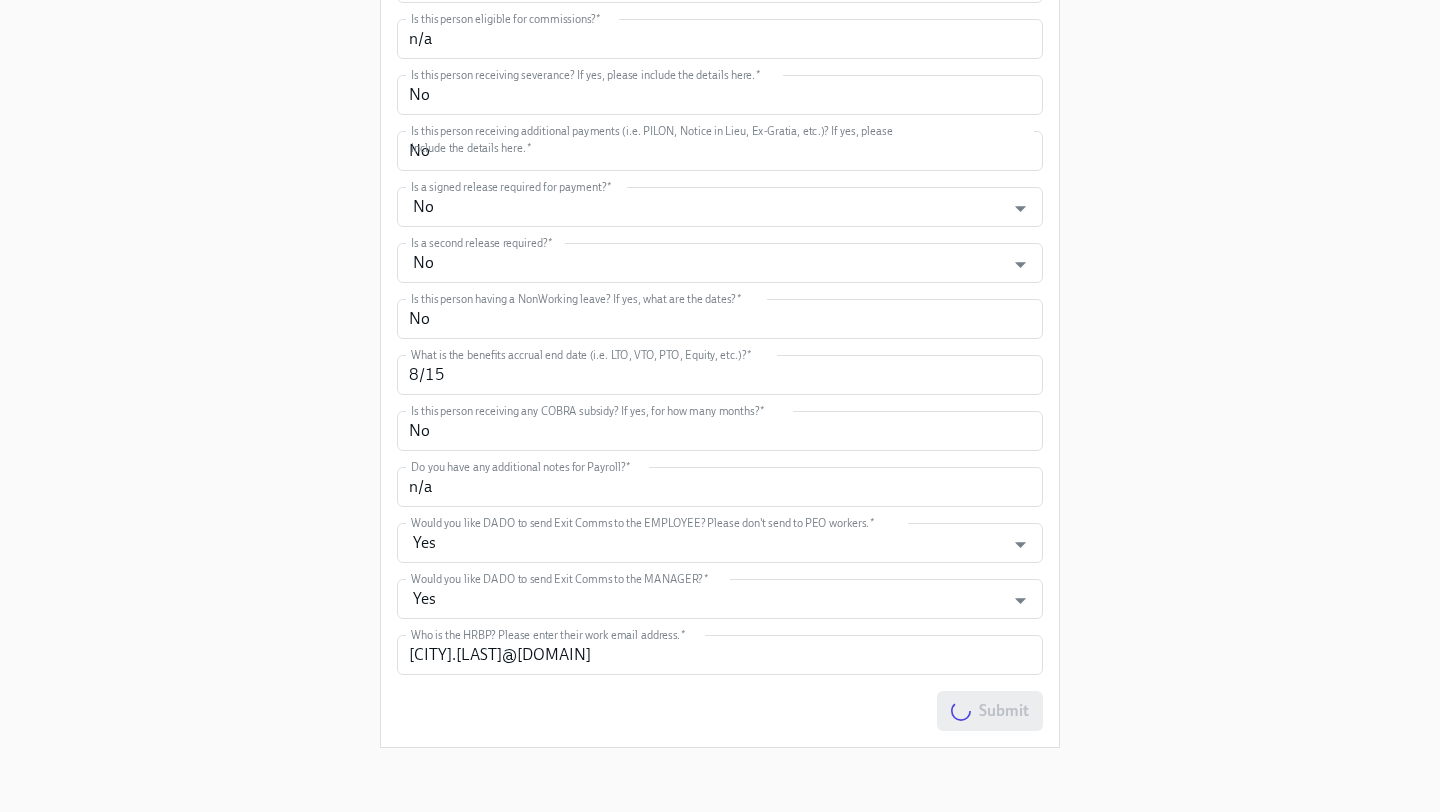 scroll, scrollTop: 0, scrollLeft: 0, axis: both 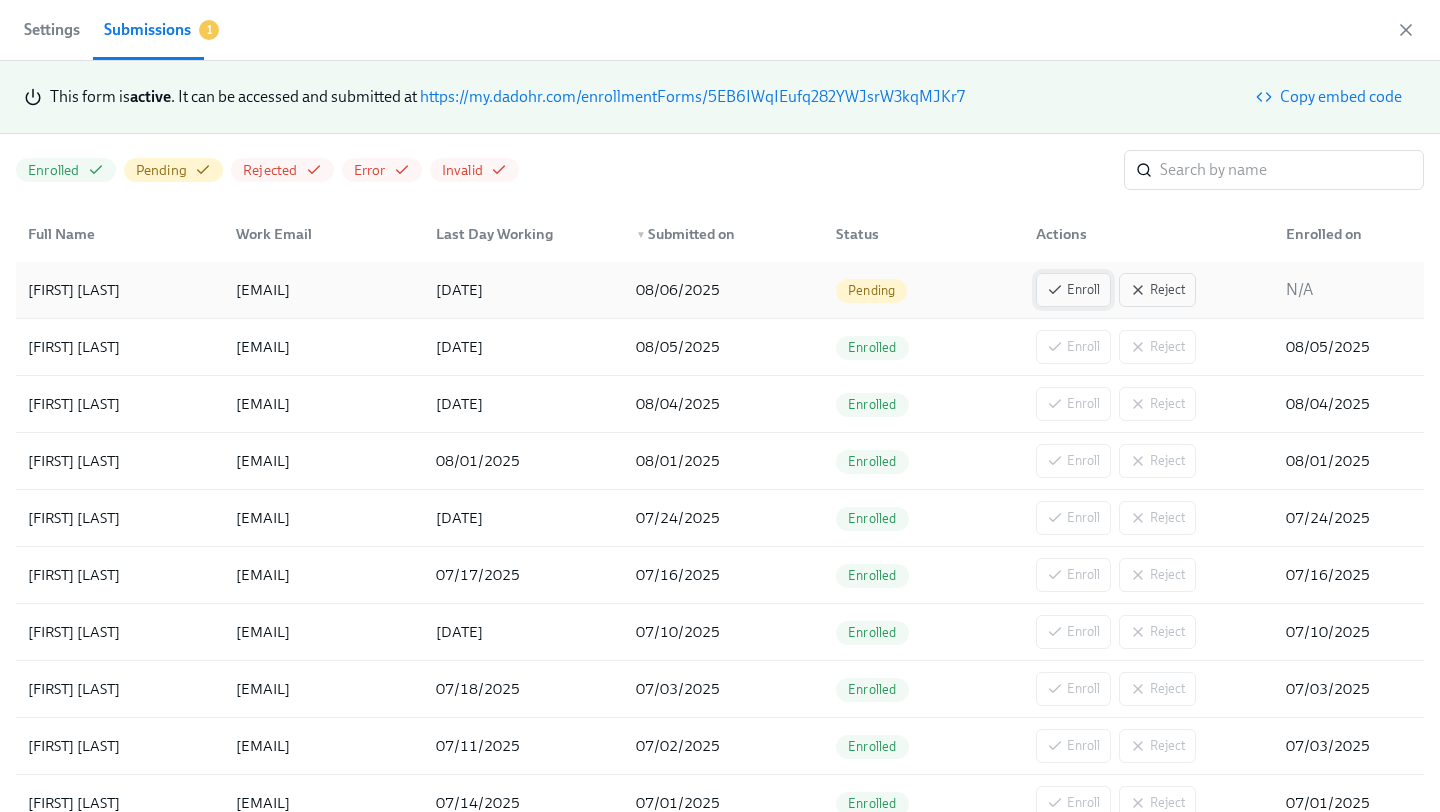 click on "Enroll" at bounding box center [1073, 290] 